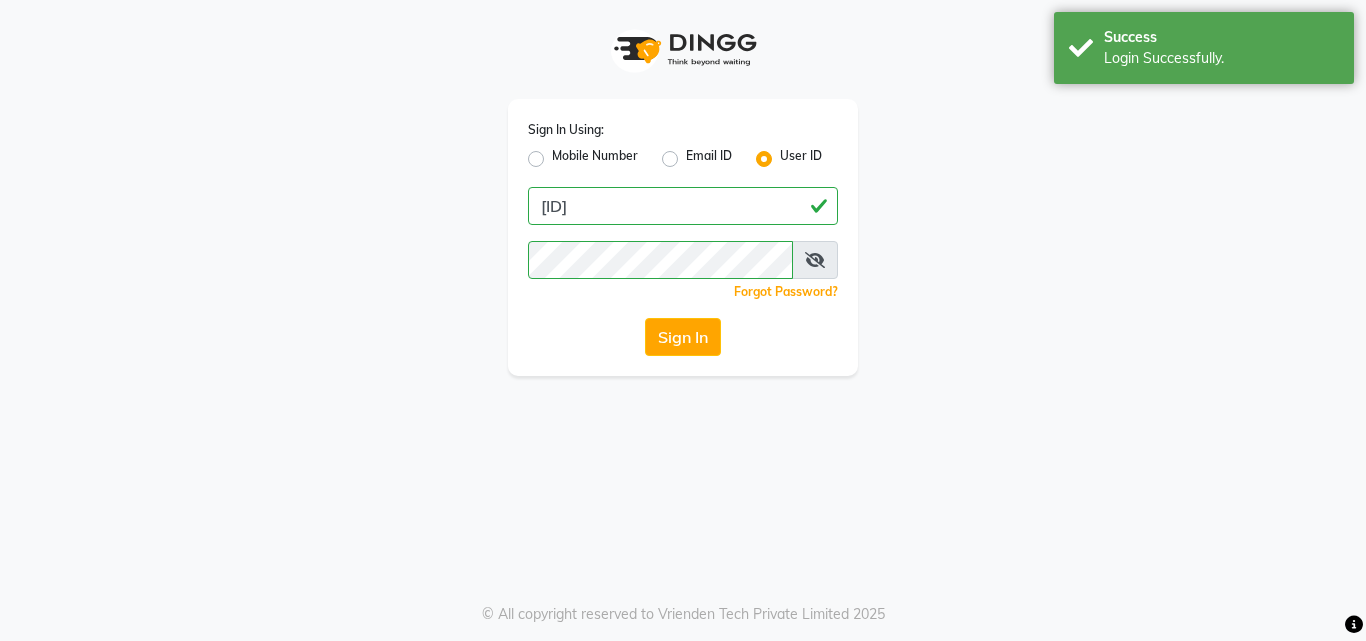 scroll, scrollTop: 0, scrollLeft: 0, axis: both 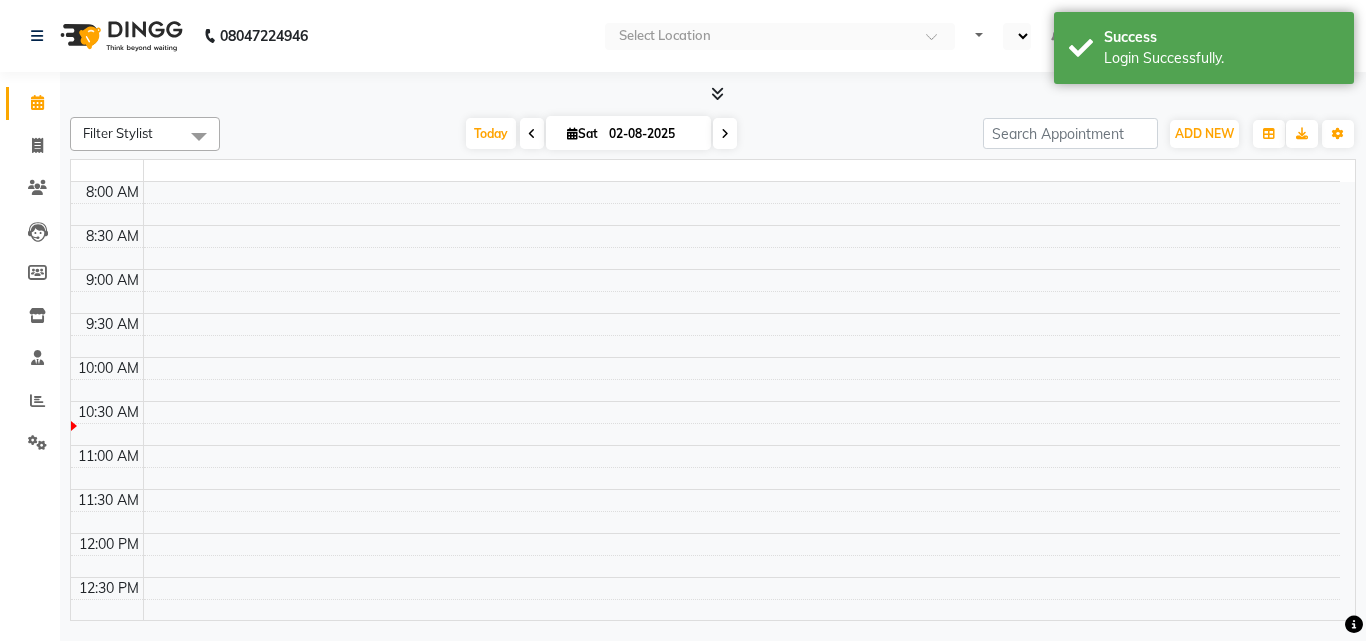 select on "en" 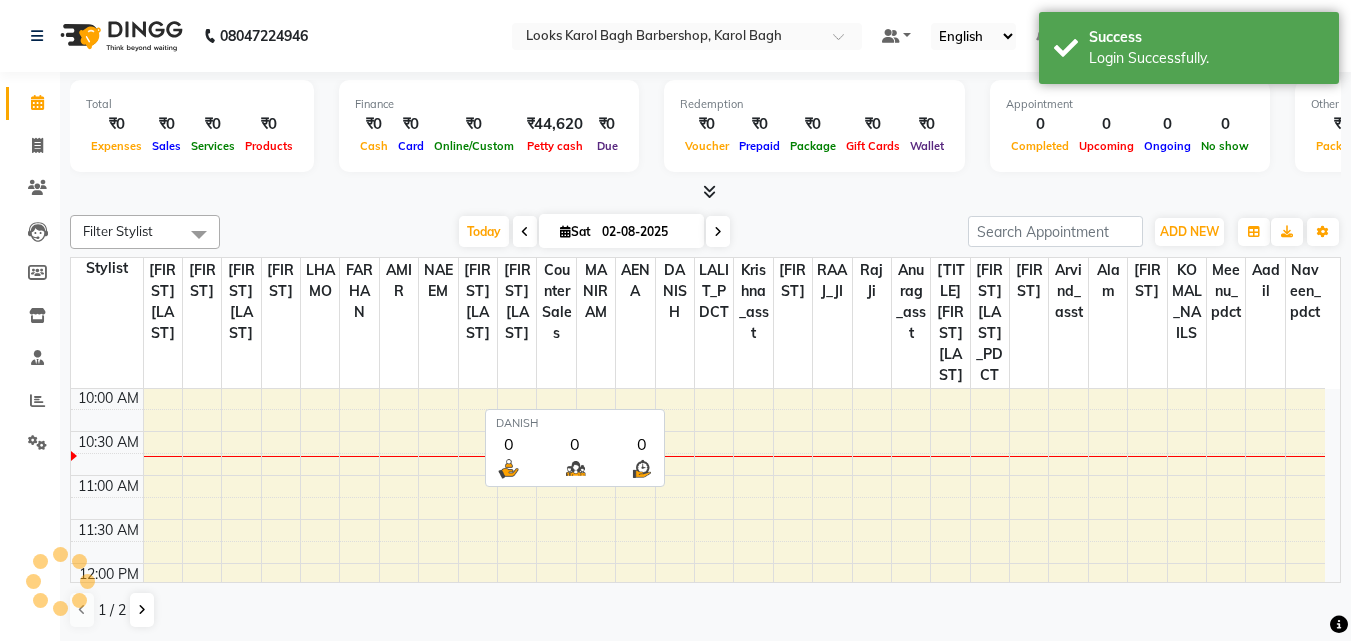 scroll, scrollTop: 0, scrollLeft: 0, axis: both 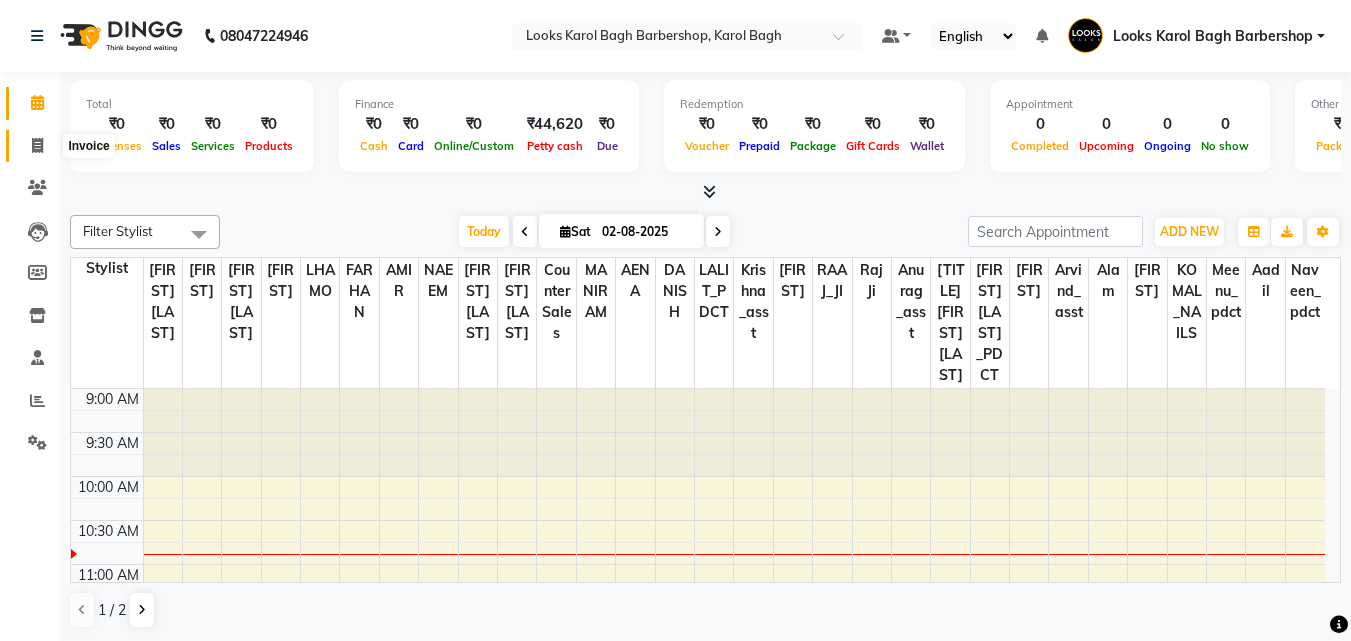 click 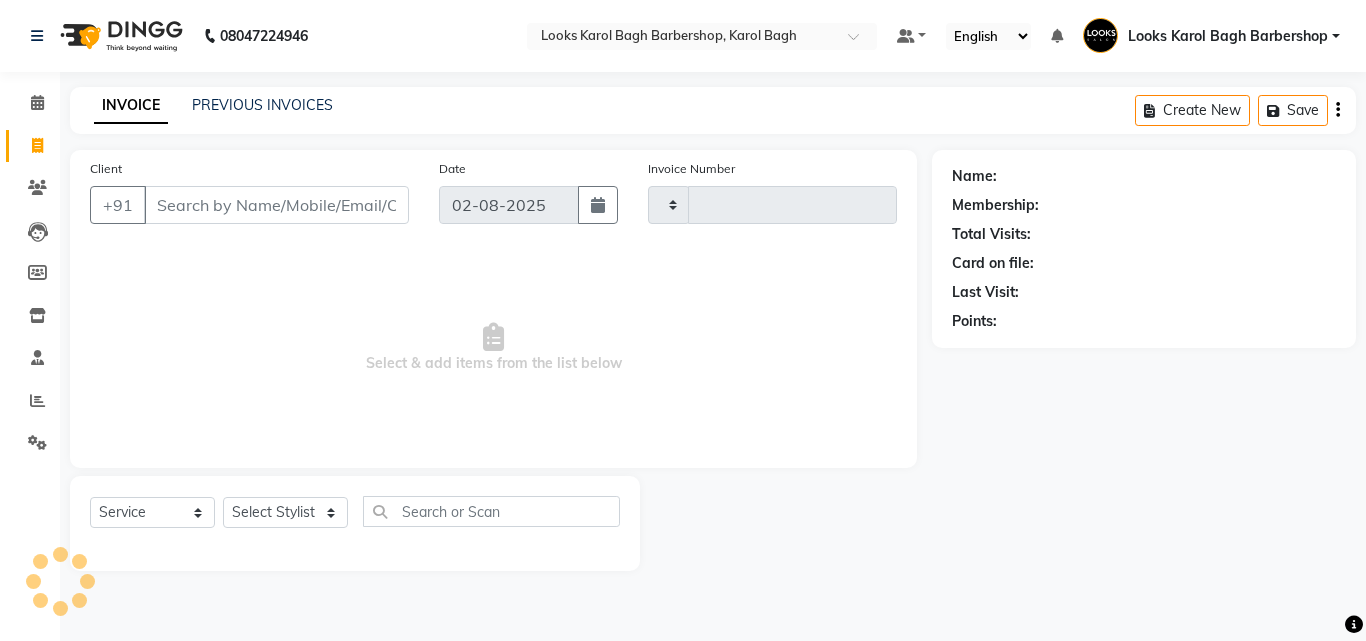 type on "3042" 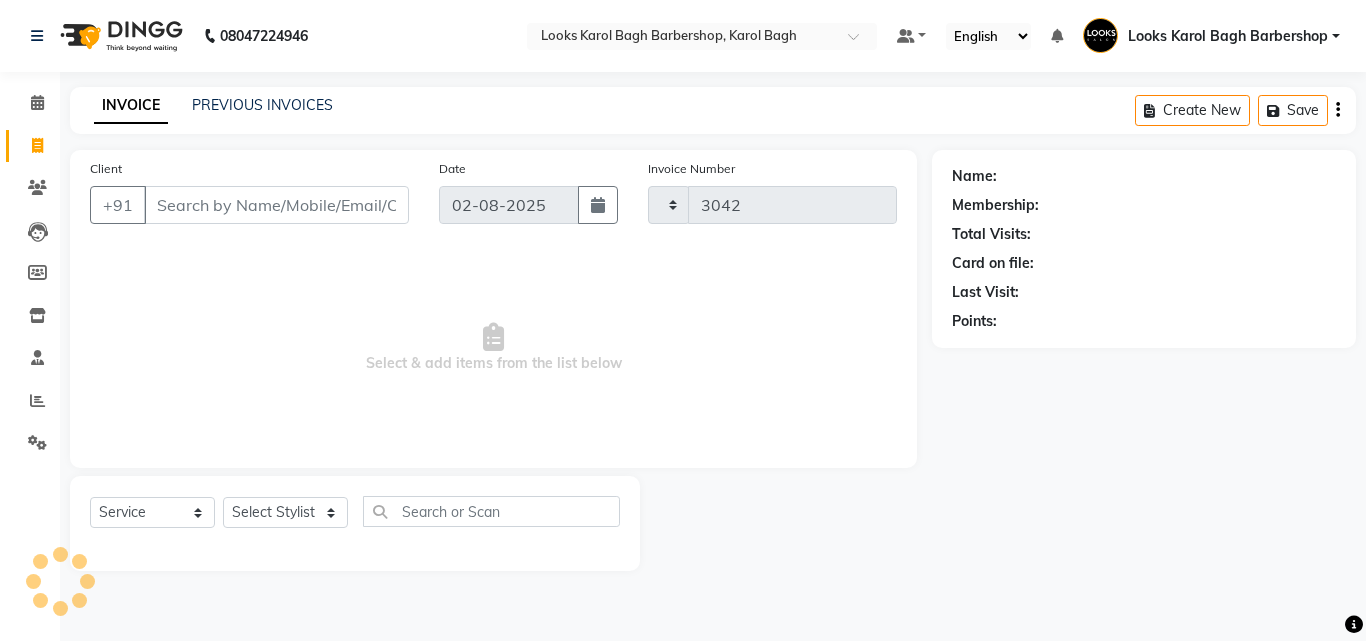 select on "4323" 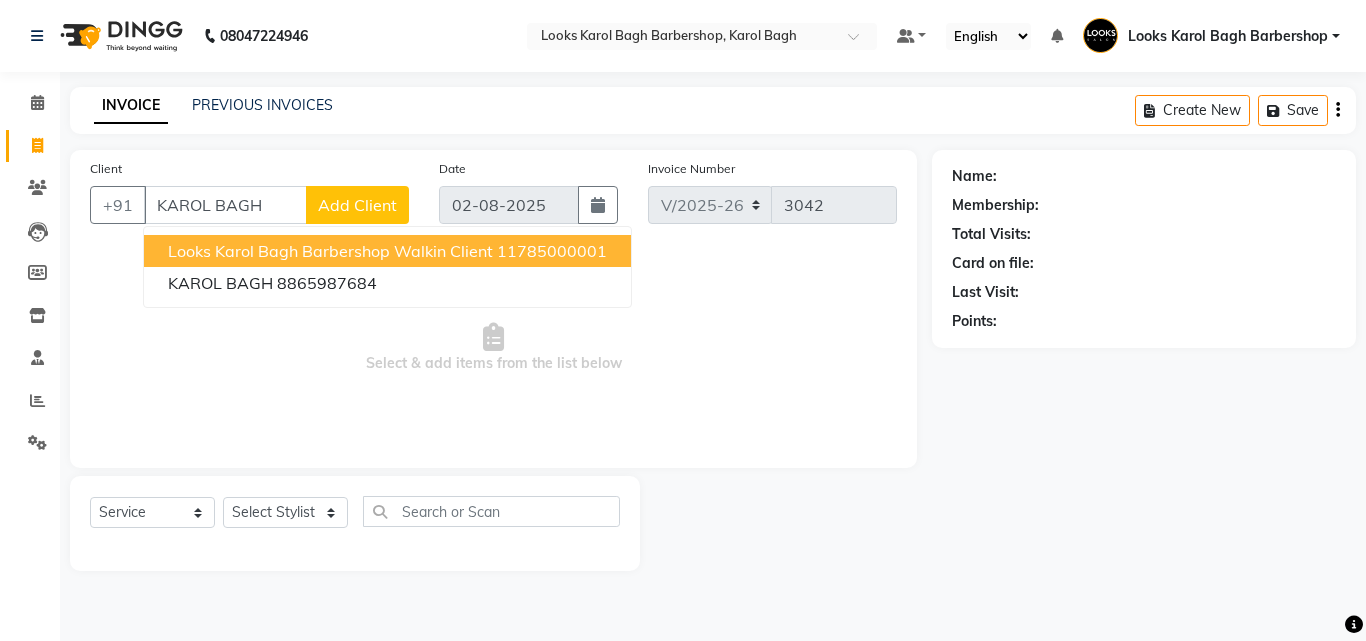 drag, startPoint x: 272, startPoint y: 261, endPoint x: 273, endPoint y: 291, distance: 30.016663 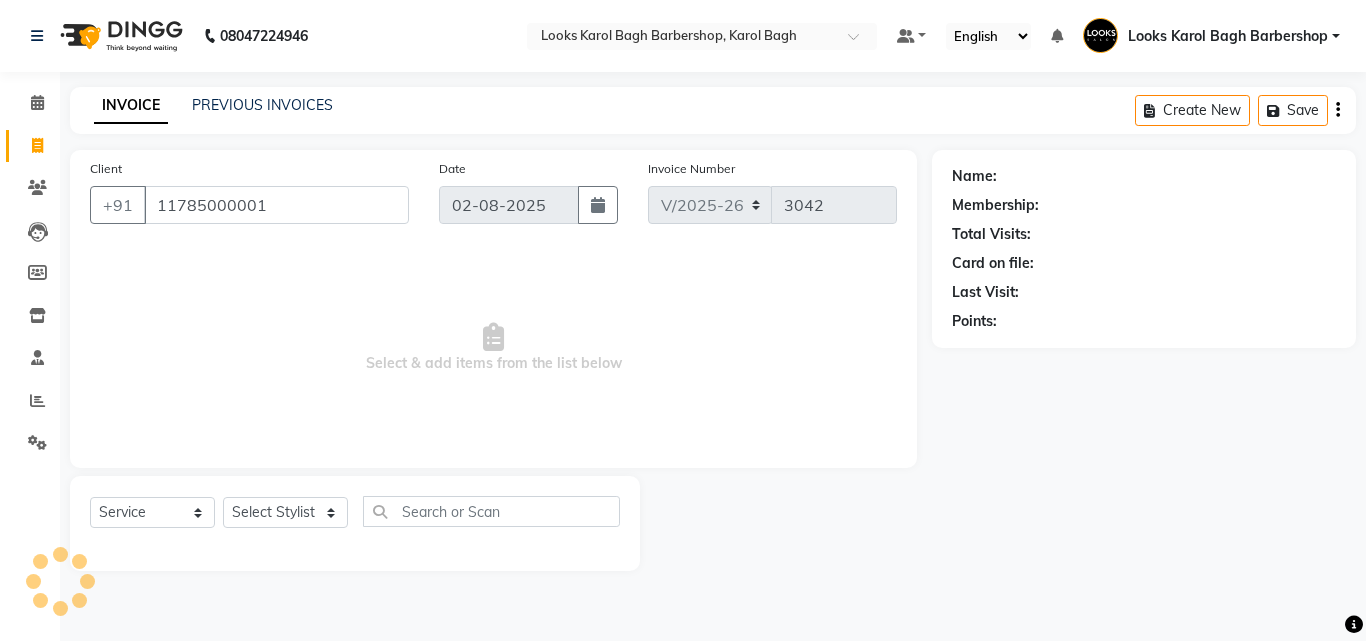 type on "11785000001" 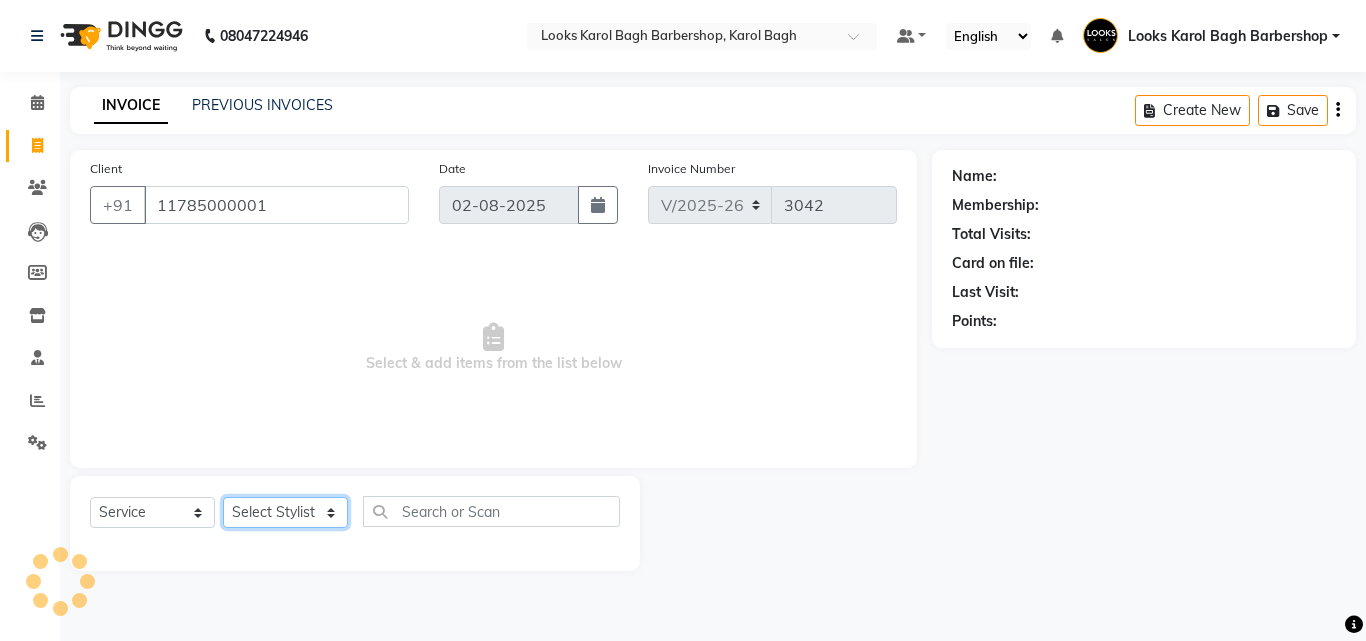click on "Select Stylist Aadil Adnan AENA Aijaz Alam Amazon_Kart AMIR  Anurag _asst Arvind_asst BIJENDER  Counter Sales DANISH DHARAMVEER Eshan FARHAN KARAN RAI  KOMAL_NAILS Krishna_asst LALIT_PDCT LHAMO Looks_Female_Section Looks_H.O_Store Looks Karol Bagh Barbershop Looks_Kart MANIRAM Meenu_pdct Mohammad Sajid NAEEM  NARENDER DEOL  Naveen_pdct Prabhakar Kumar_PDCT RAAJ GUPTA RAAJ_JI raj ji RAM MURTI NARYAL ROHIT  Rohit Seth Rohit Thakur SACHIN sahil Shabina Shakir SIMRAN Sonia Sunny VIKRAM VIKRANT SINGH  Vishal_Asst YOGESH ASSISTANT" 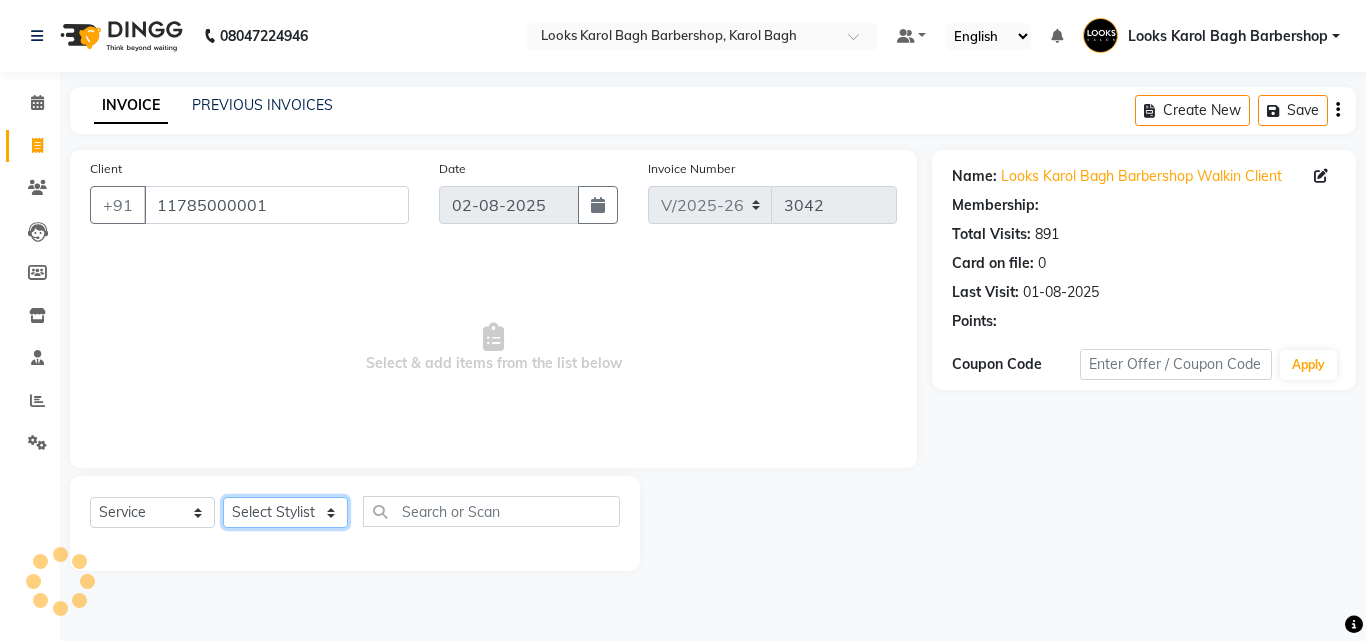click on "Select Stylist Aadil Adnan AENA Aijaz Alam Amazon_Kart AMIR  Anurag _asst Arvind_asst BIJENDER  Counter Sales DANISH DHARAMVEER Eshan FARHAN KARAN RAI  KOMAL_NAILS Krishna_asst LALIT_PDCT LHAMO Looks_Female_Section Looks_H.O_Store Looks Karol Bagh Barbershop Looks_Kart MANIRAM Meenu_pdct Mohammad Sajid NAEEM  NARENDER DEOL  Naveen_pdct Prabhakar Kumar_PDCT RAAJ GUPTA RAAJ_JI raj ji RAM MURTI NARYAL ROHIT  Rohit Seth Rohit Thakur SACHIN sahil Shabina Shakir SIMRAN Sonia Sunny VIKRAM VIKRANT SINGH  Vishal_Asst YOGESH ASSISTANT" 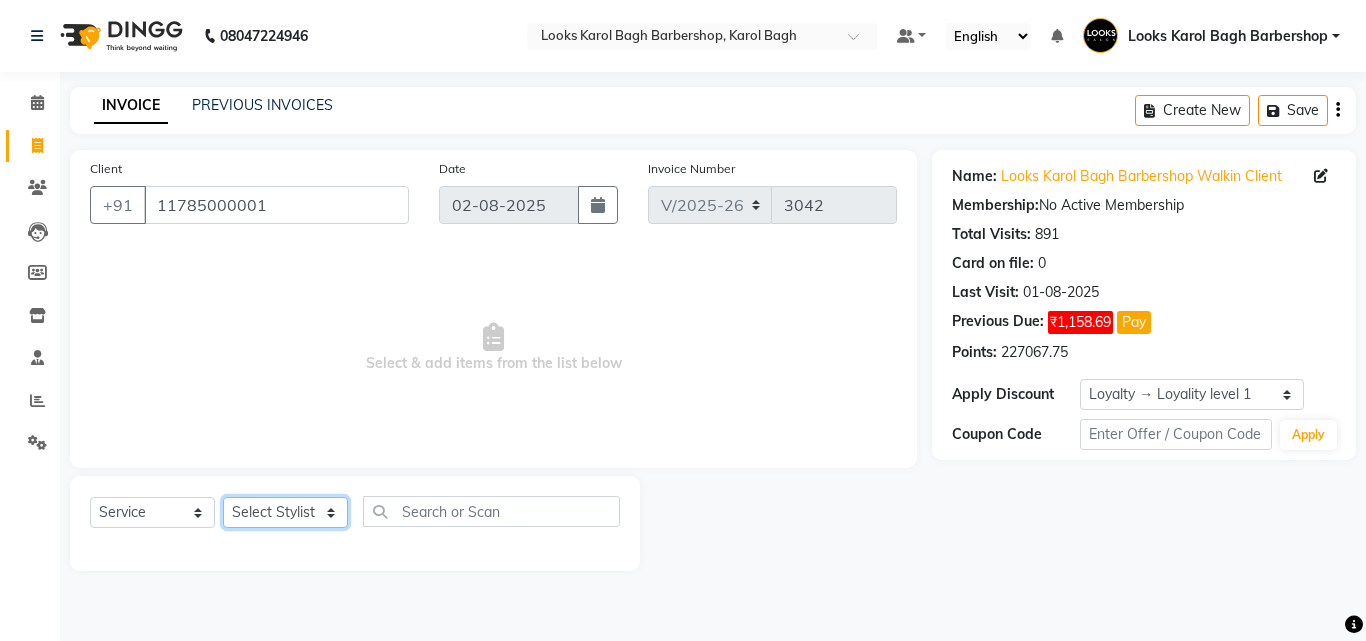 click on "Select Stylist Aadil Adnan AENA Aijaz Alam Amazon_Kart AMIR  Anurag _asst Arvind_asst BIJENDER  Counter Sales DANISH DHARAMVEER Eshan FARHAN KARAN RAI  KOMAL_NAILS Krishna_asst LALIT_PDCT LHAMO Looks_Female_Section Looks_H.O_Store Looks Karol Bagh Barbershop Looks_Kart MANIRAM Meenu_pdct Mohammad Sajid NAEEM  NARENDER DEOL  Naveen_pdct Prabhakar Kumar_PDCT RAAJ GUPTA RAAJ_JI raj ji RAM MURTI NARYAL ROHIT  Rohit Seth Rohit Thakur SACHIN sahil Shabina Shakir SIMRAN Sonia Sunny VIKRAM VIKRANT SINGH  Vishal_Asst YOGESH ASSISTANT" 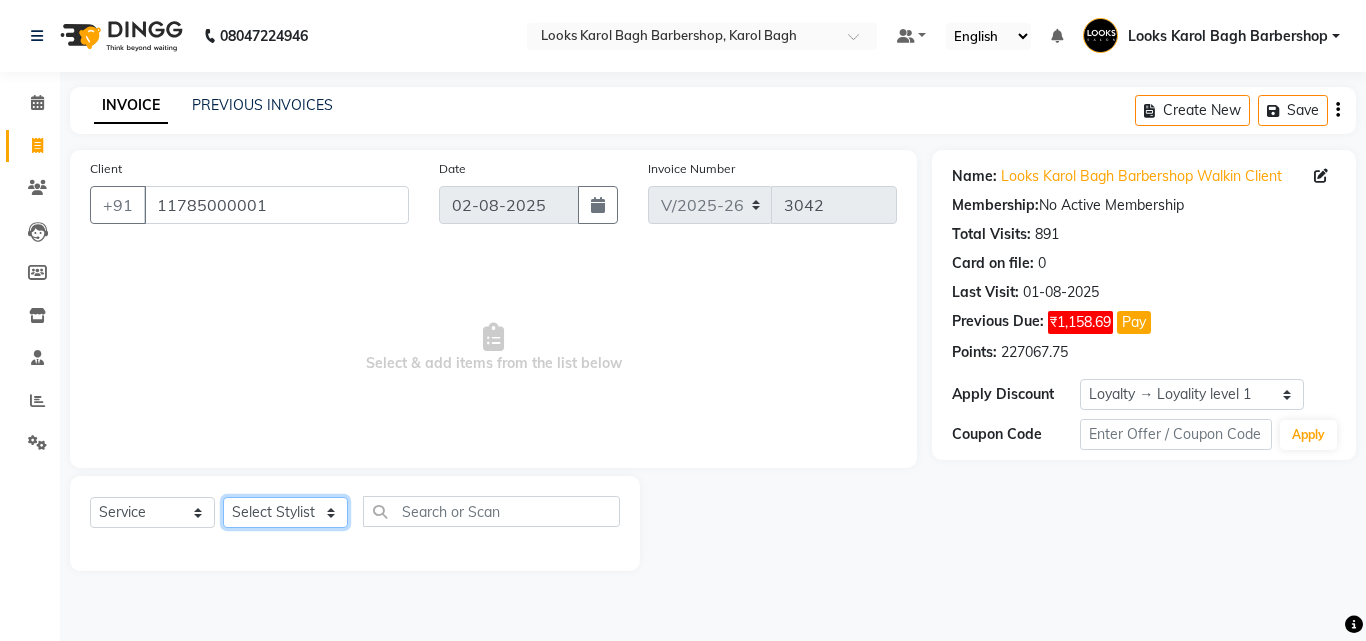 select on "23408" 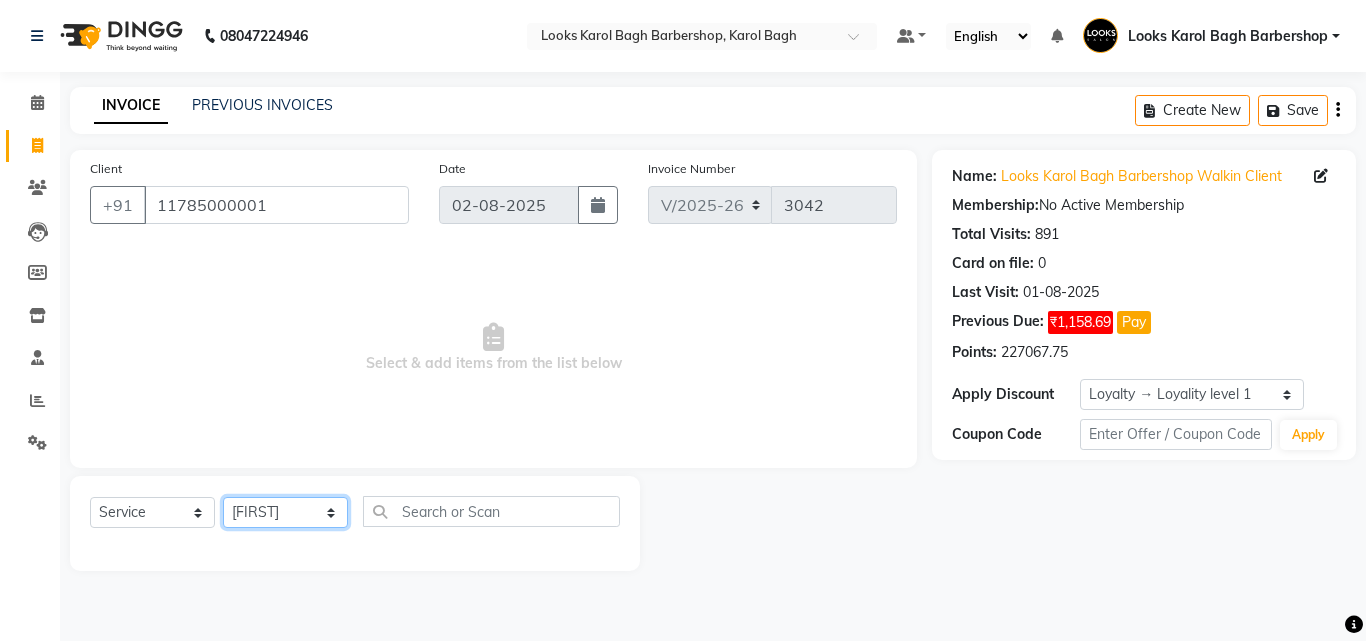 click on "Select Stylist Aadil Adnan AENA Aijaz Alam Amazon_Kart AMIR  Anurag _asst Arvind_asst BIJENDER  Counter Sales DANISH DHARAMVEER Eshan FARHAN KARAN RAI  KOMAL_NAILS Krishna_asst LALIT_PDCT LHAMO Looks_Female_Section Looks_H.O_Store Looks Karol Bagh Barbershop Looks_Kart MANIRAM Meenu_pdct Mohammad Sajid NAEEM  NARENDER DEOL  Naveen_pdct Prabhakar Kumar_PDCT RAAJ GUPTA RAAJ_JI raj ji RAM MURTI NARYAL ROHIT  Rohit Seth Rohit Thakur SACHIN sahil Shabina Shakir SIMRAN Sonia Sunny VIKRAM VIKRANT SINGH  Vishal_Asst YOGESH ASSISTANT" 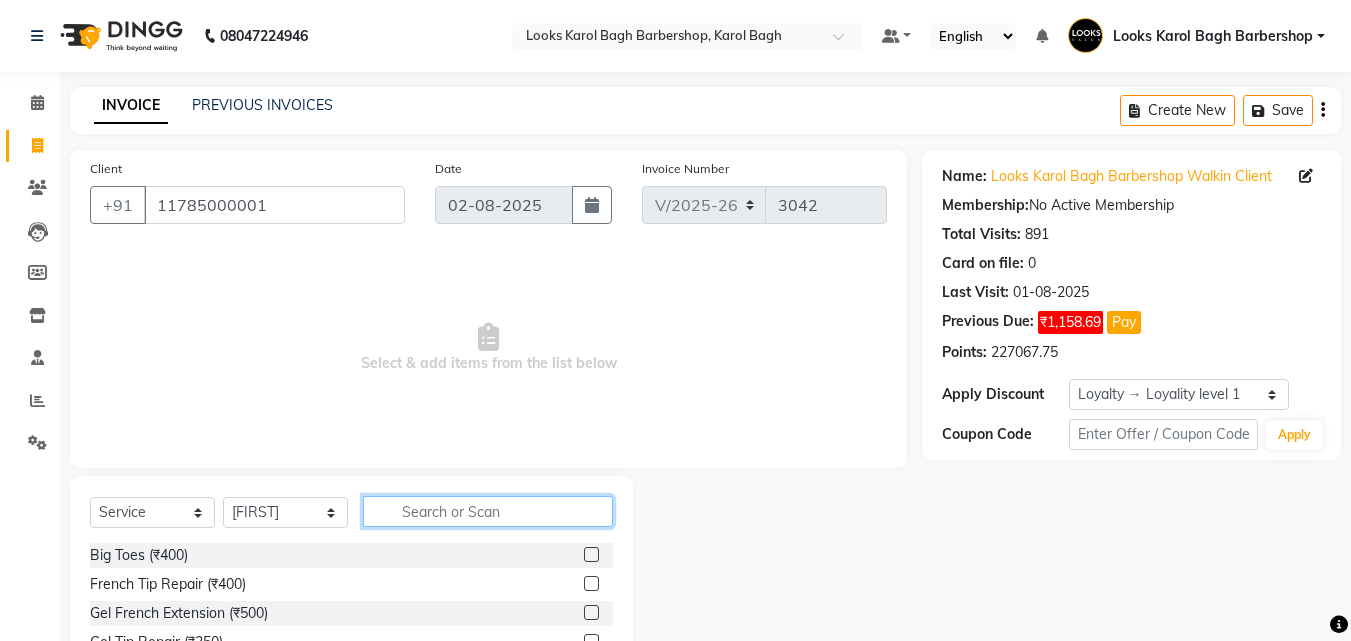 click 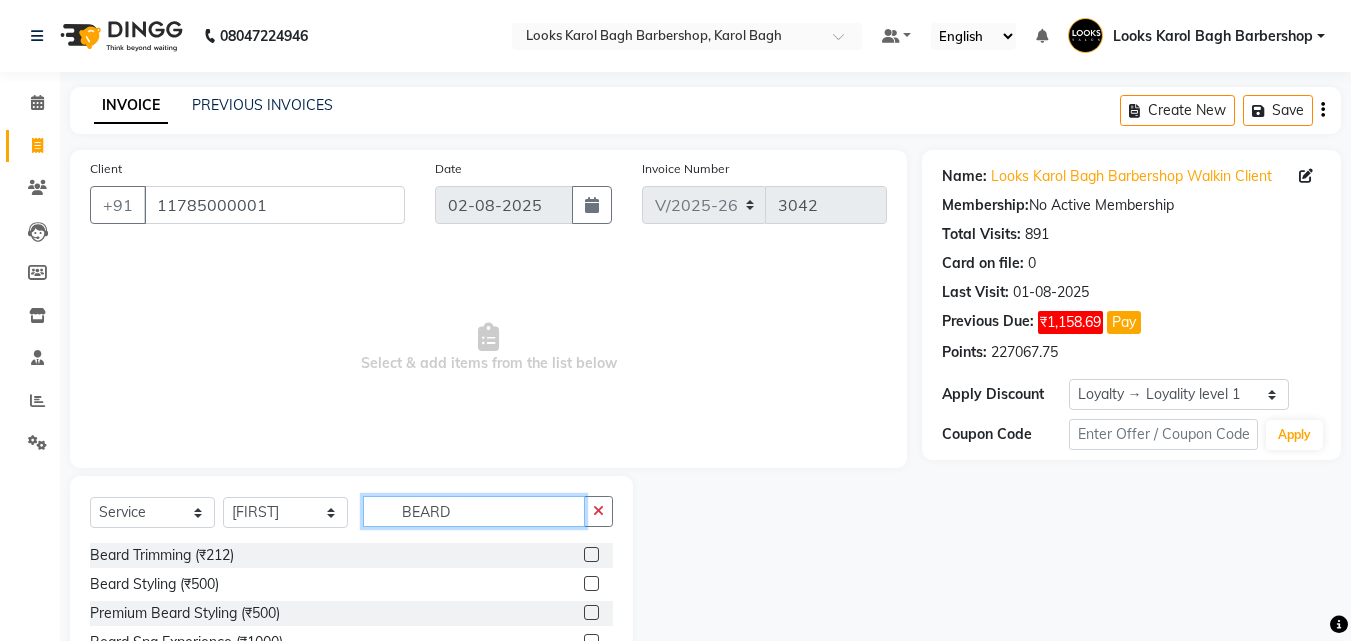 type on "BEARD" 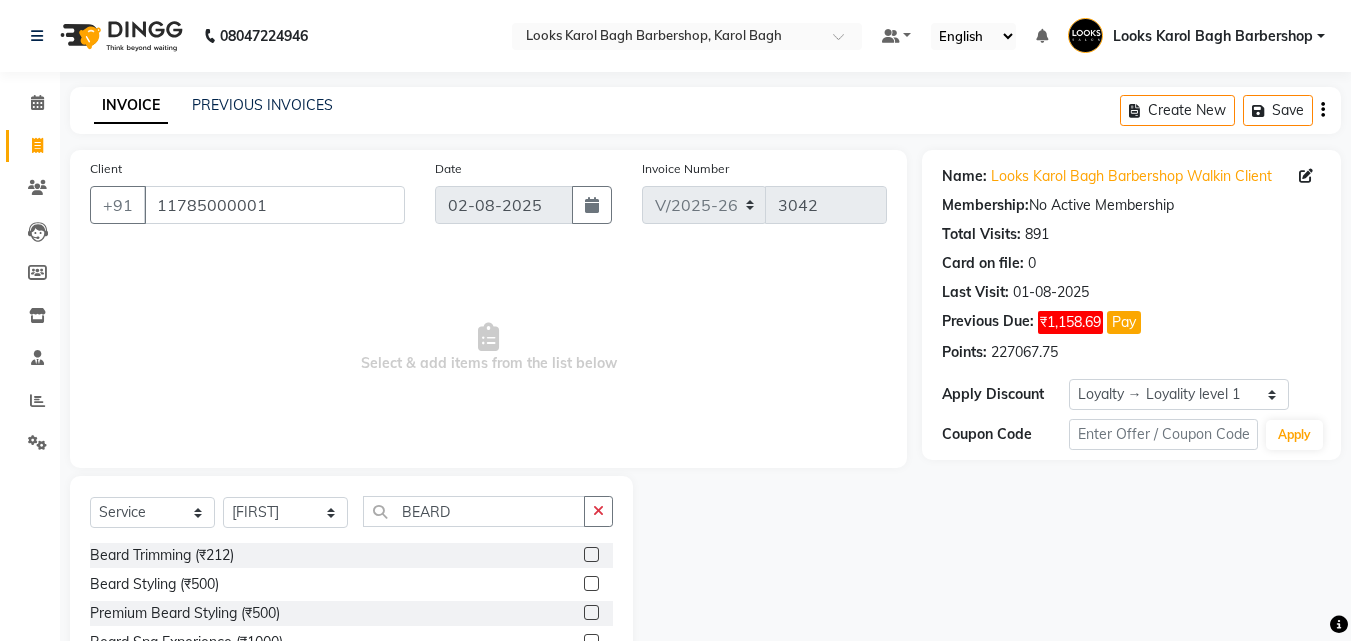 click 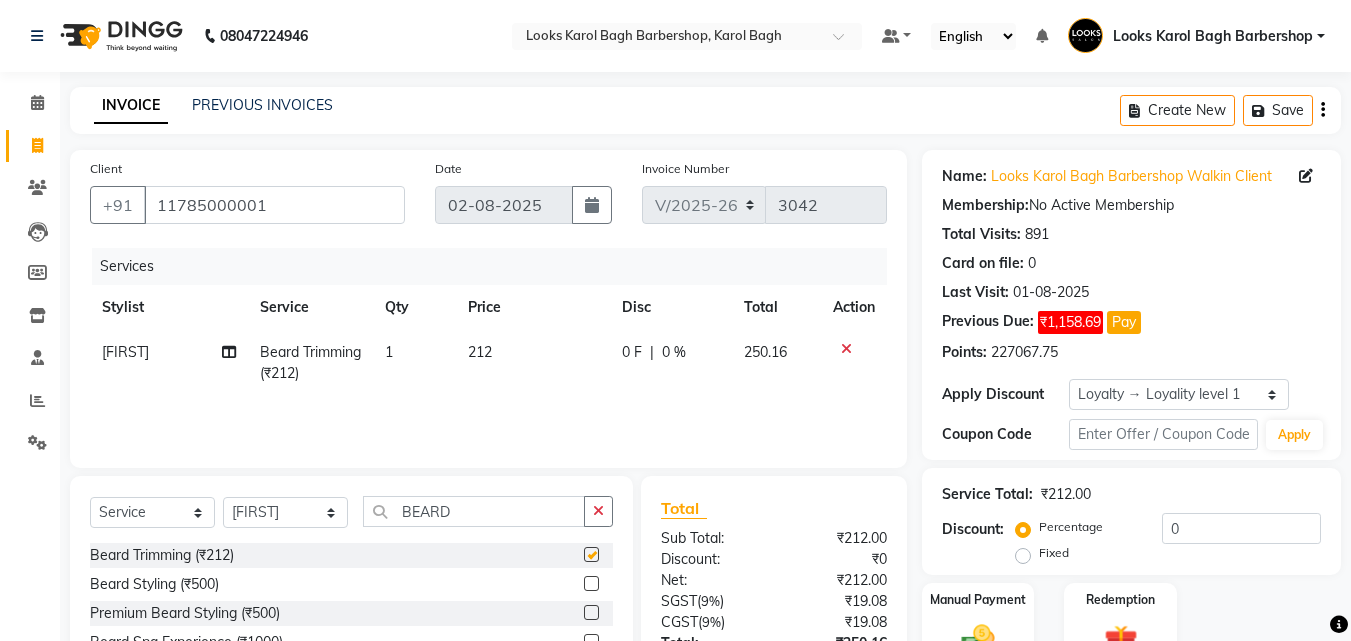 scroll, scrollTop: 180, scrollLeft: 0, axis: vertical 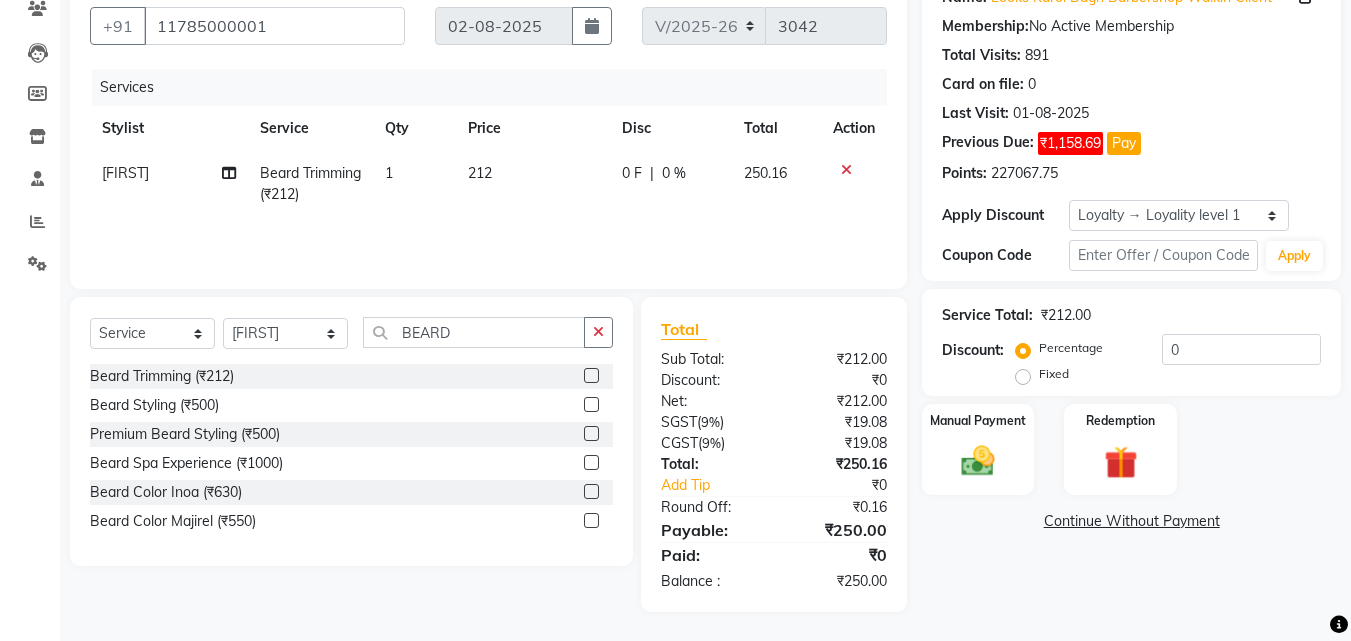 checkbox on "false" 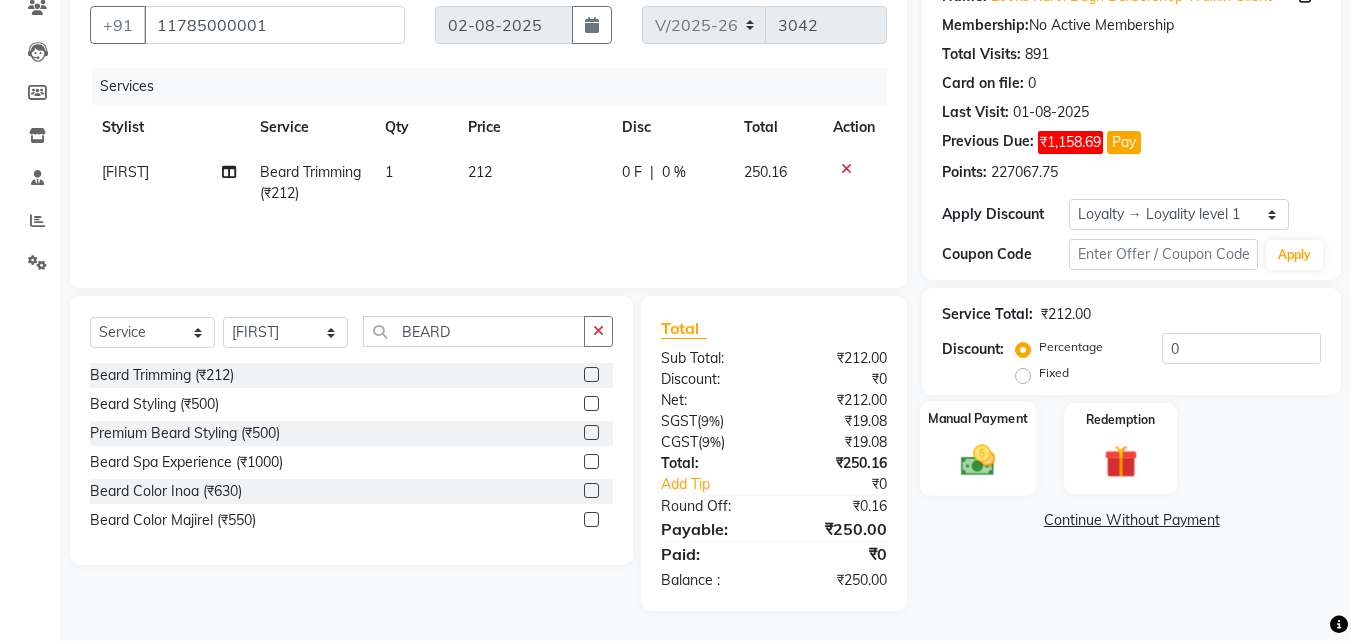 click 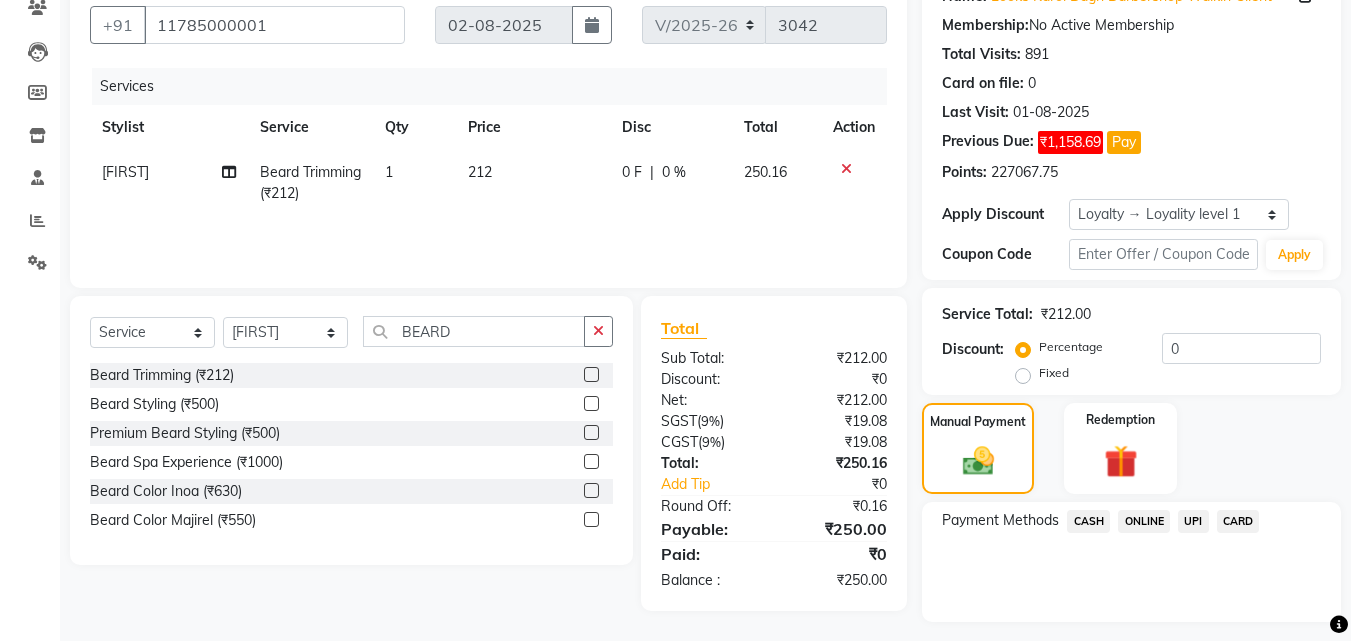 click on "UPI" 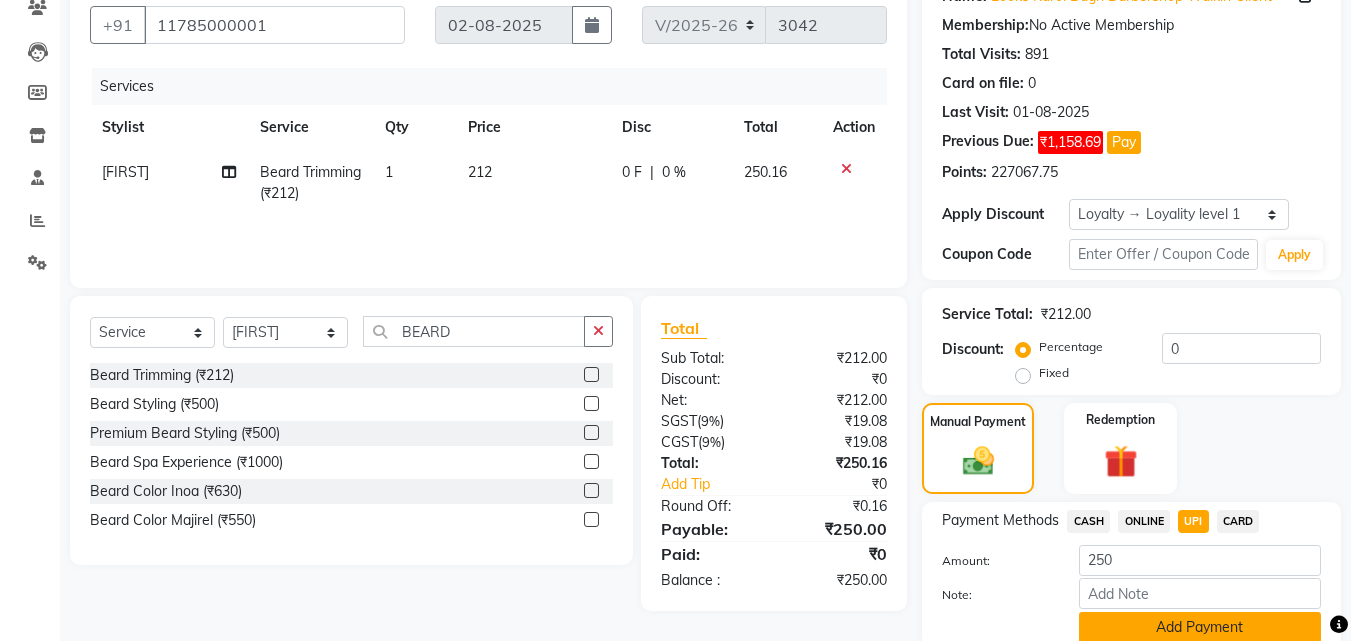click on "Add Payment" 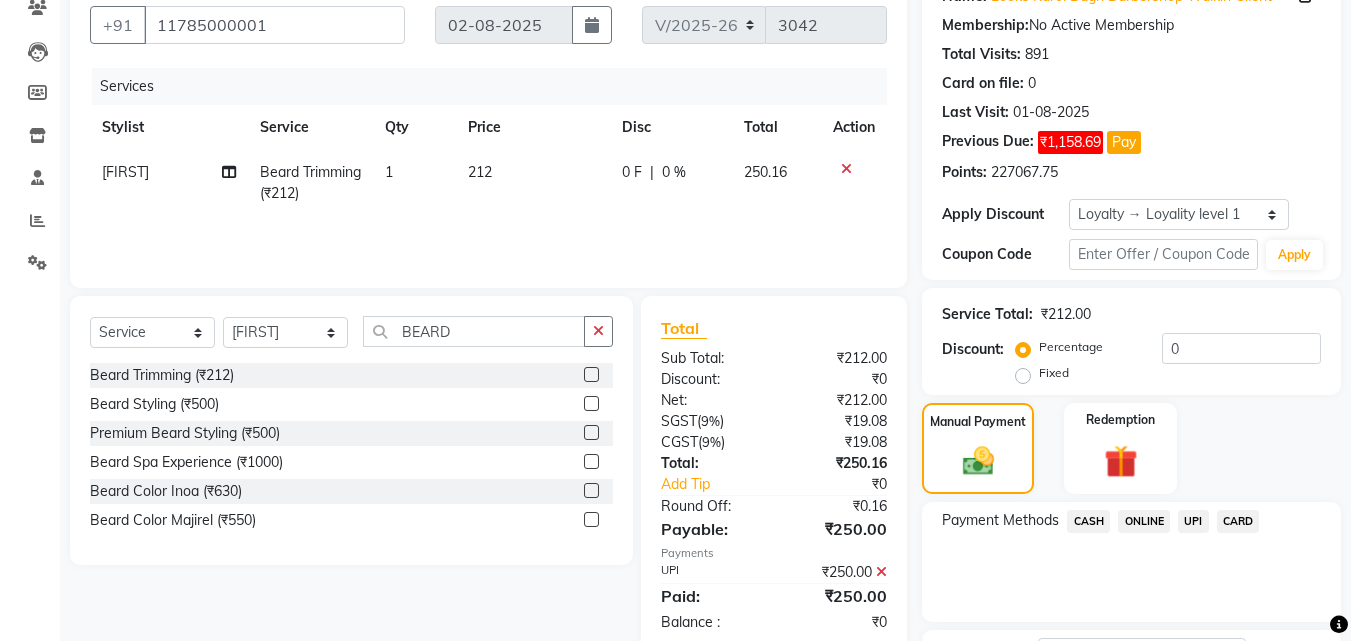 scroll, scrollTop: 345, scrollLeft: 0, axis: vertical 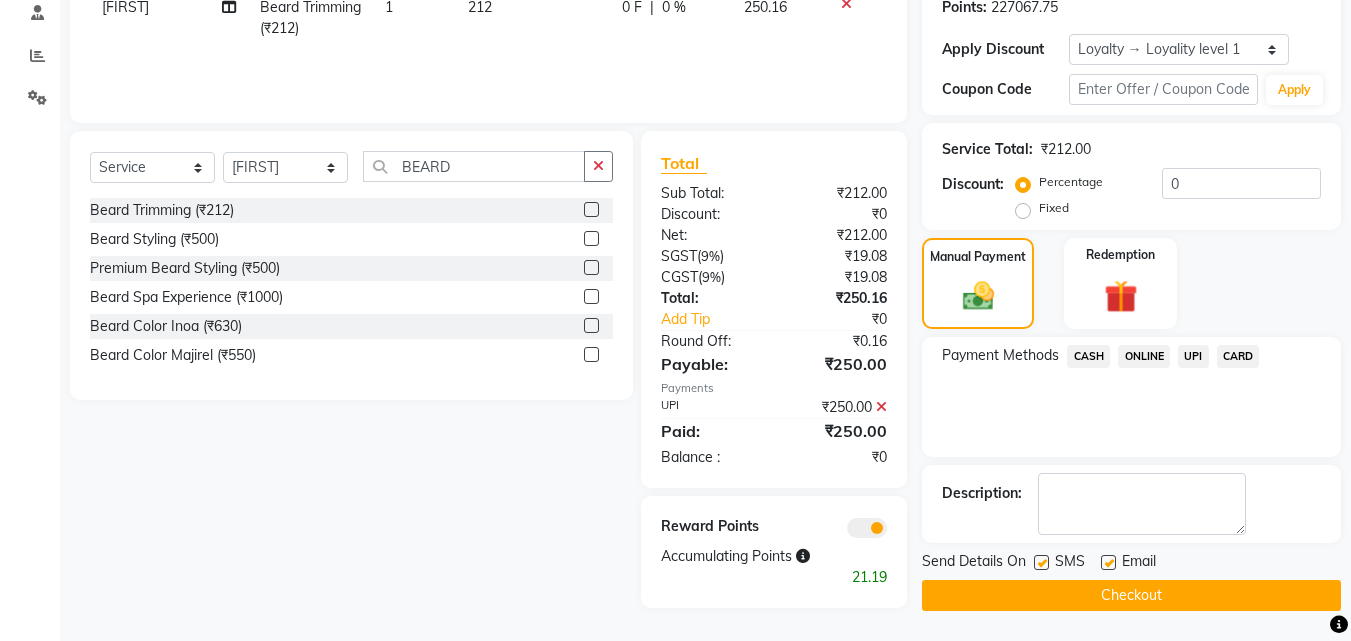 click on "Checkout" 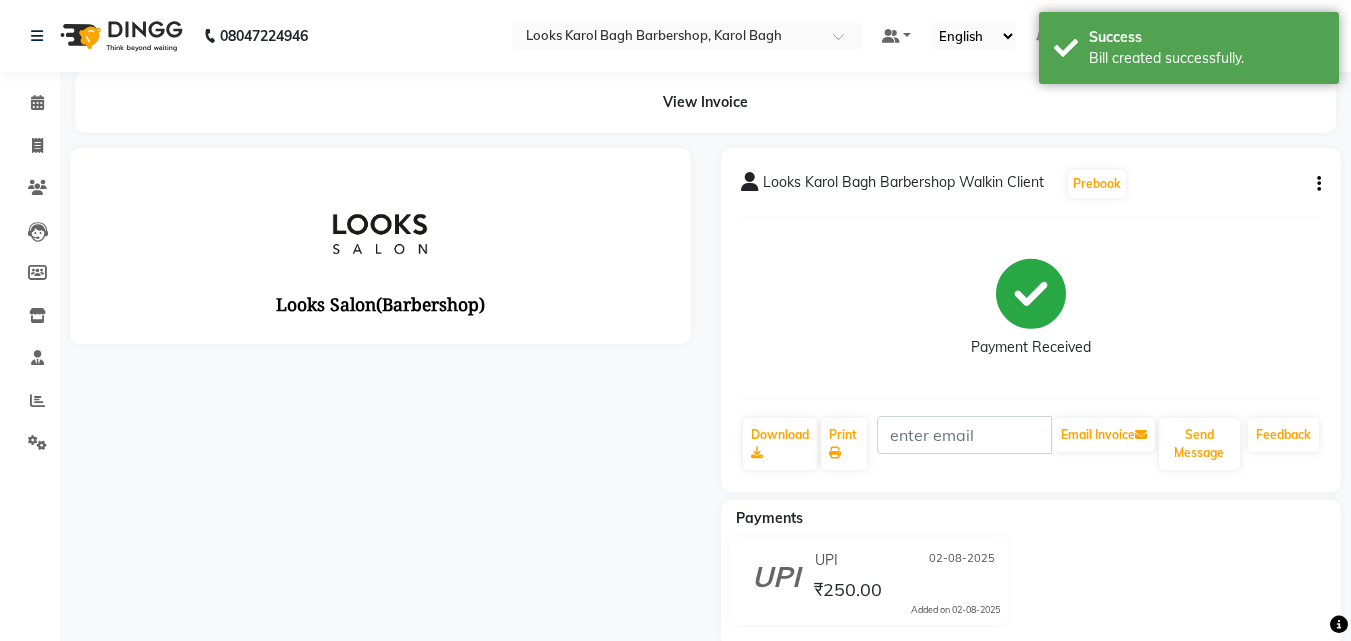 scroll, scrollTop: 0, scrollLeft: 0, axis: both 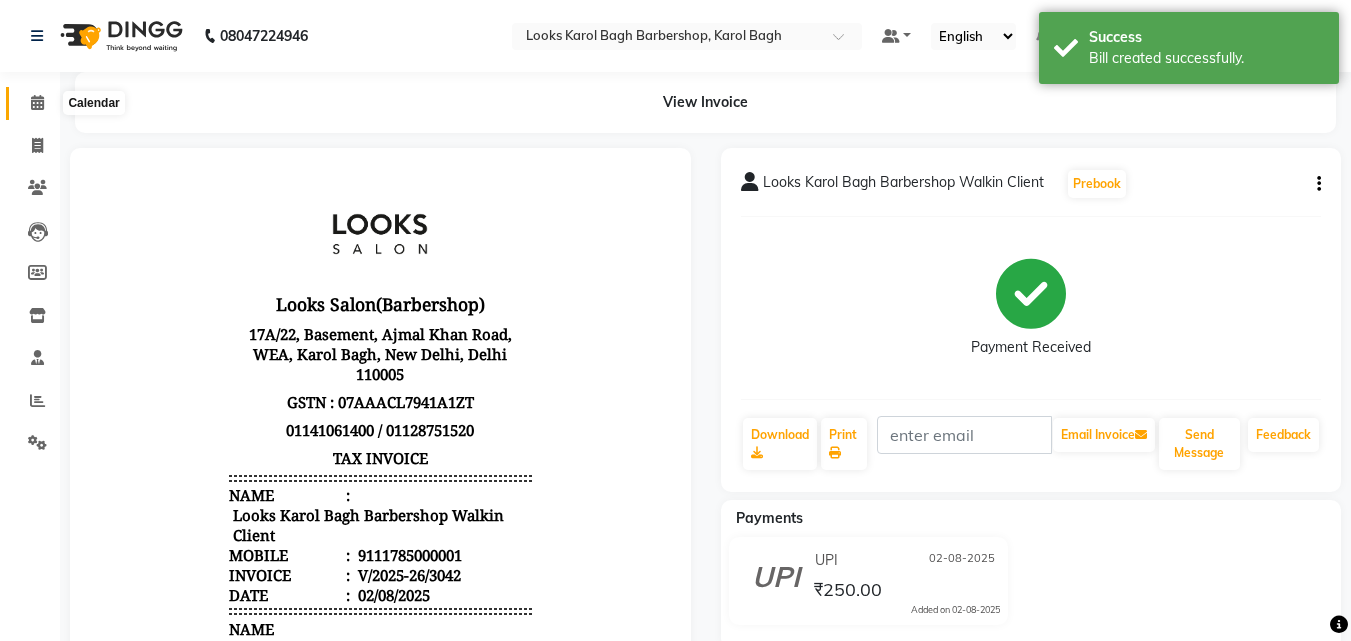 click 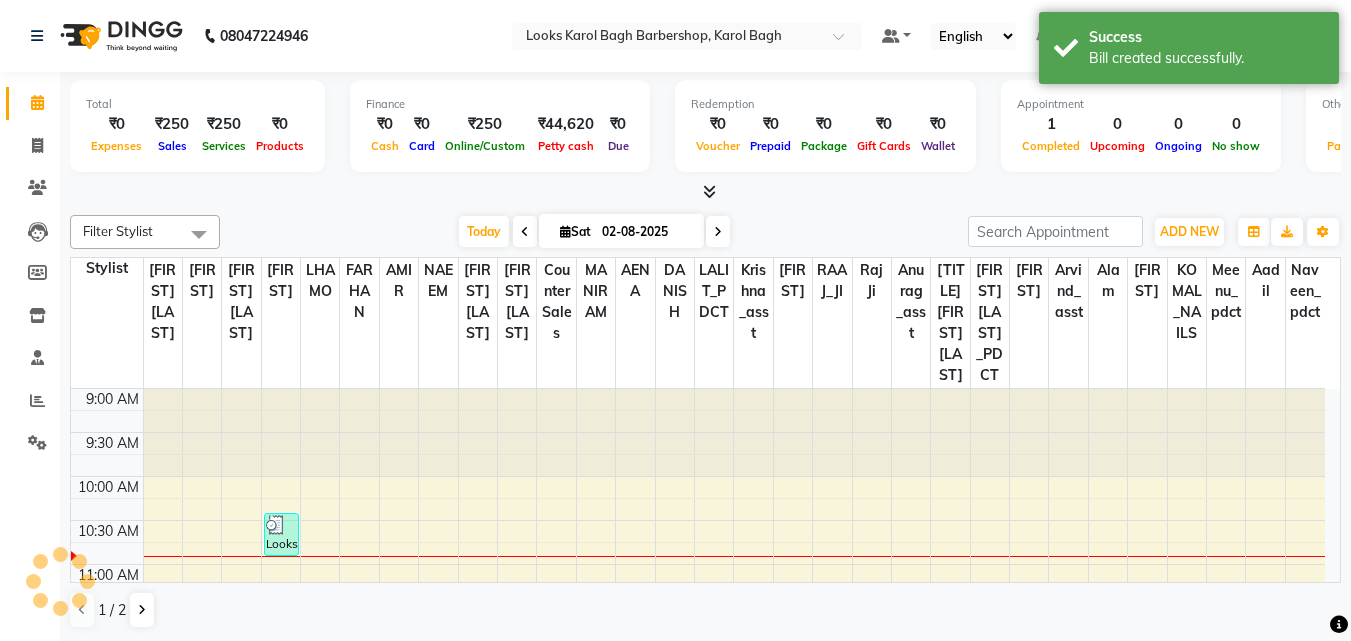 scroll, scrollTop: 0, scrollLeft: 0, axis: both 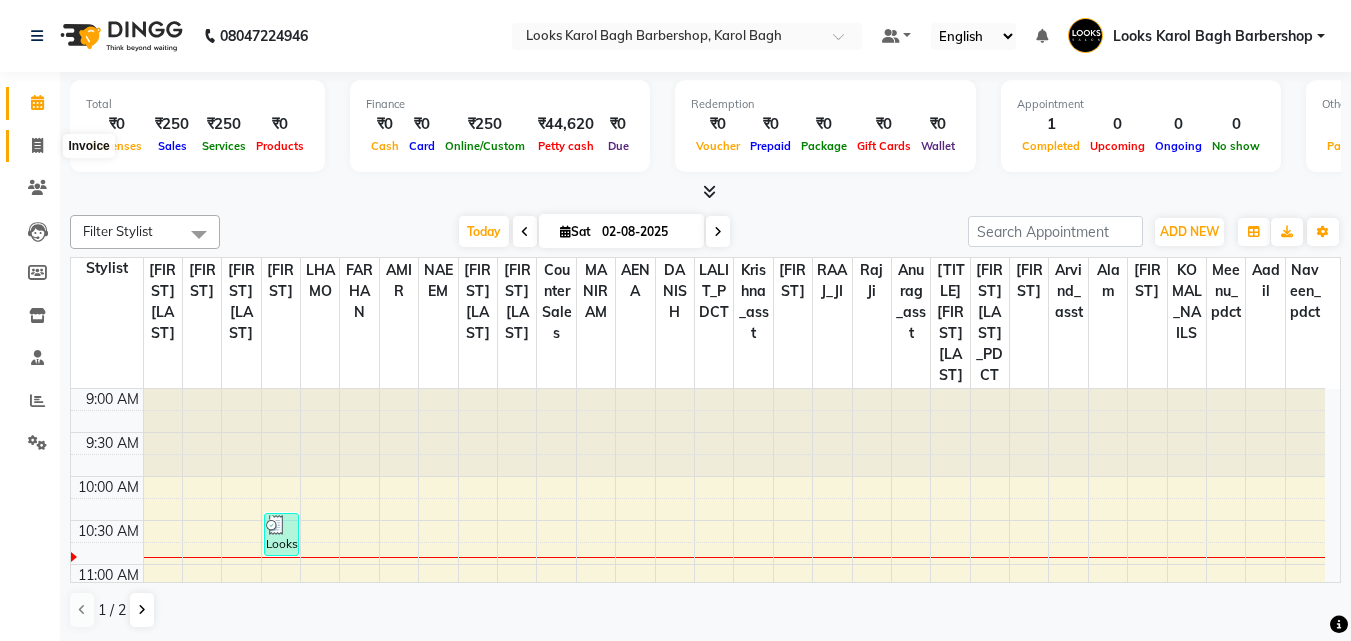 click 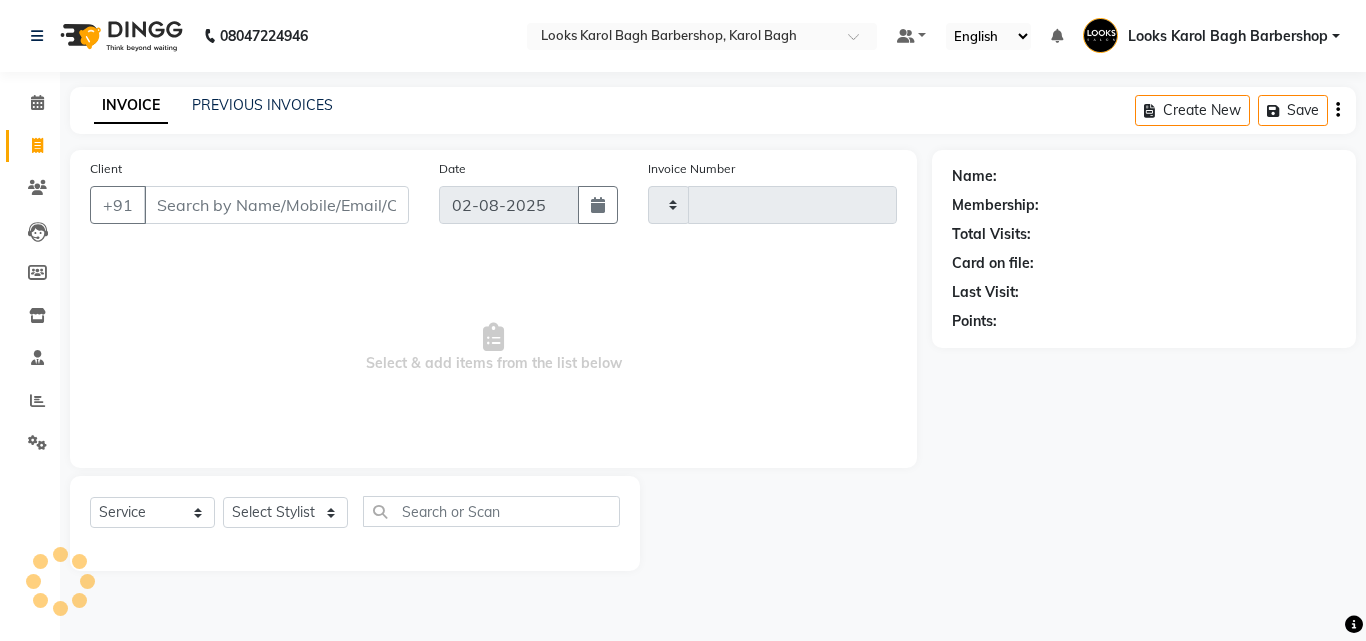 type on "3043" 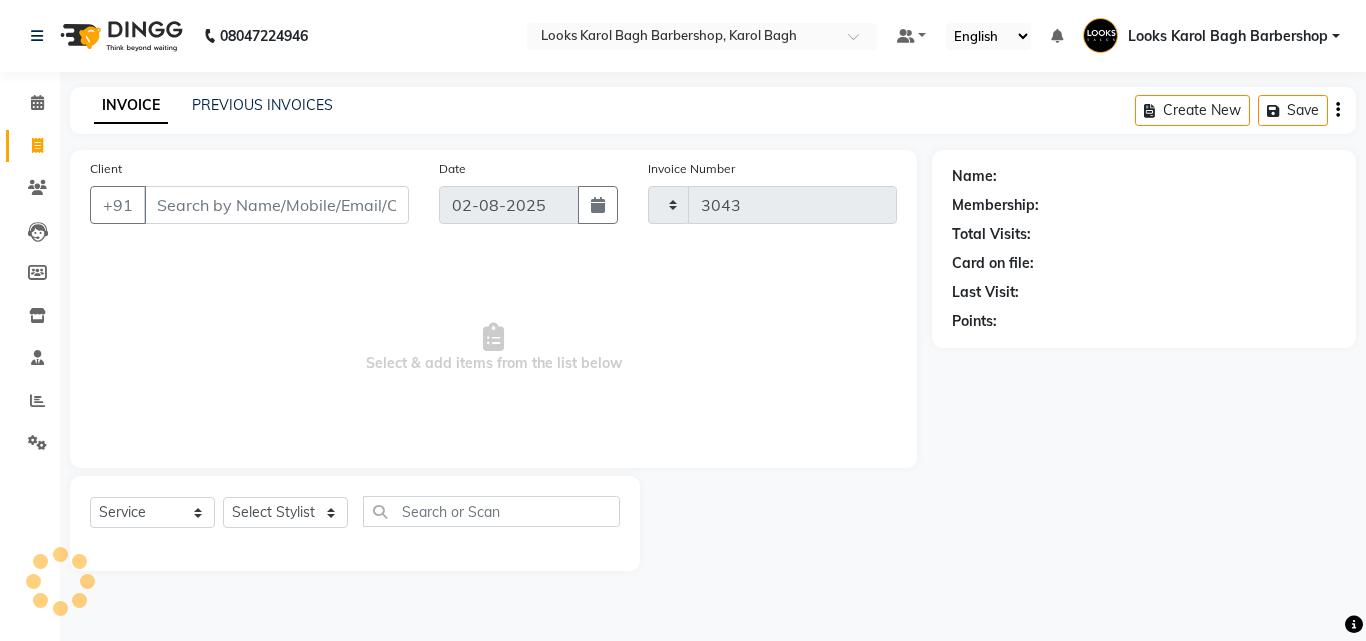 select on "4323" 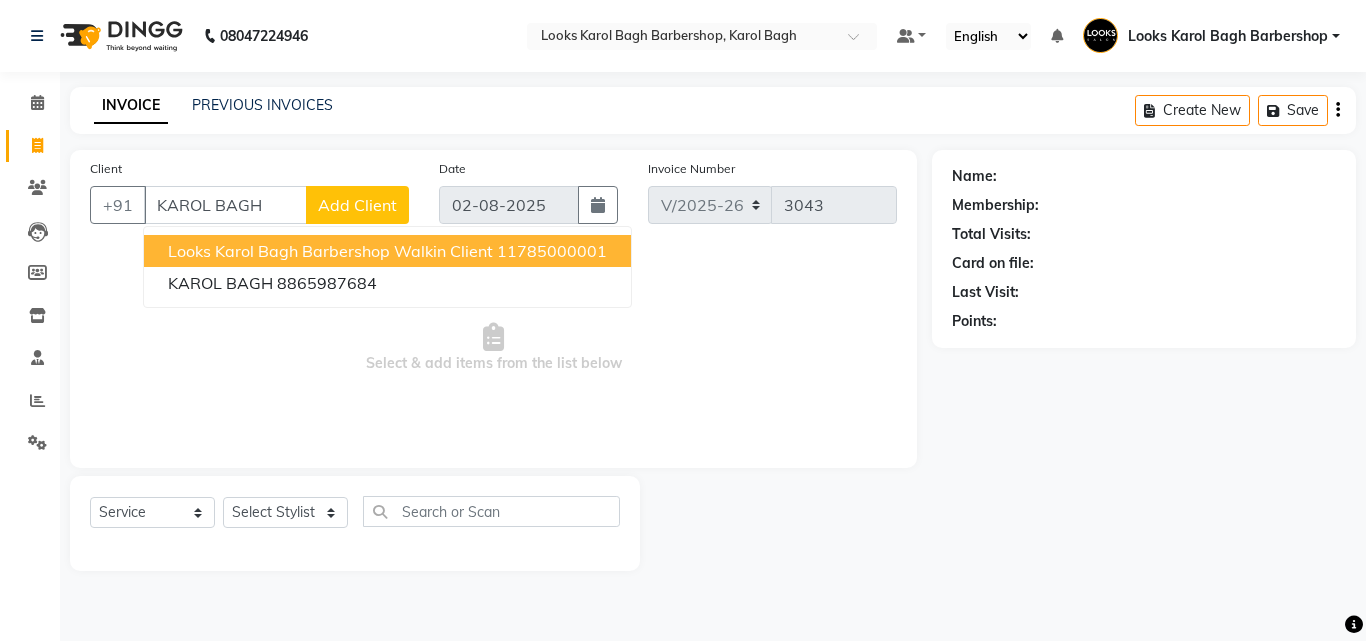 click on "Looks Karol Bagh Barbershop Walkin Client" at bounding box center (330, 251) 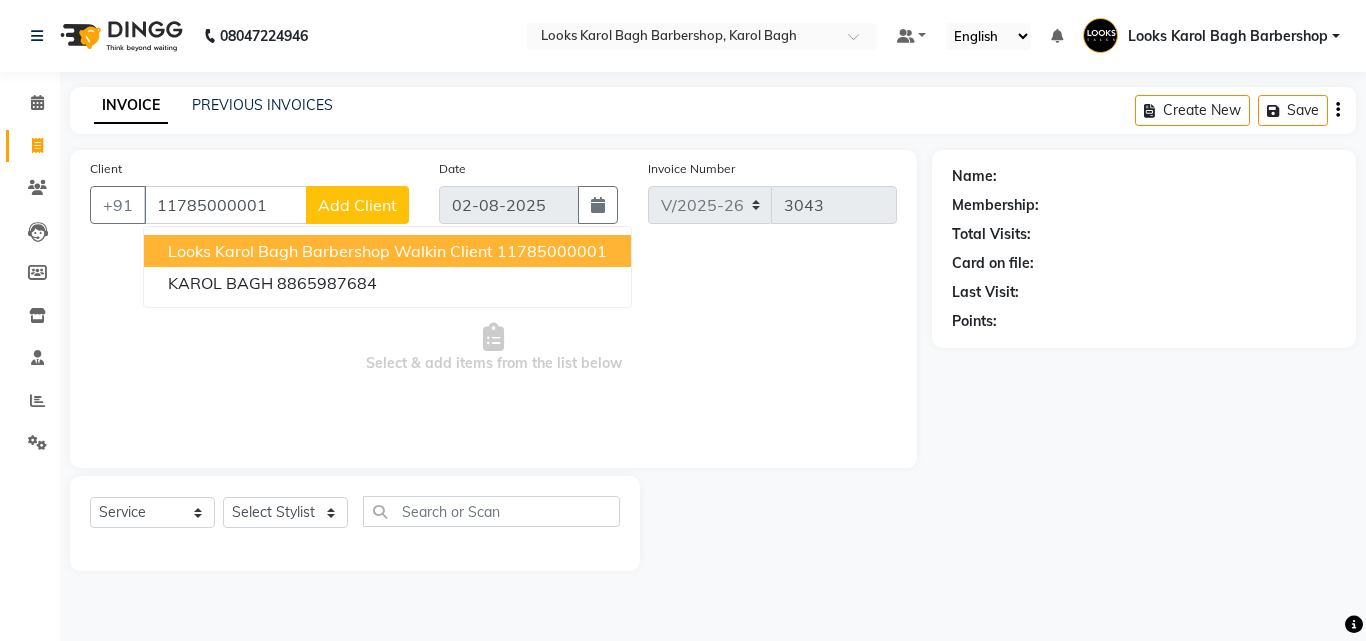 type on "11785000001" 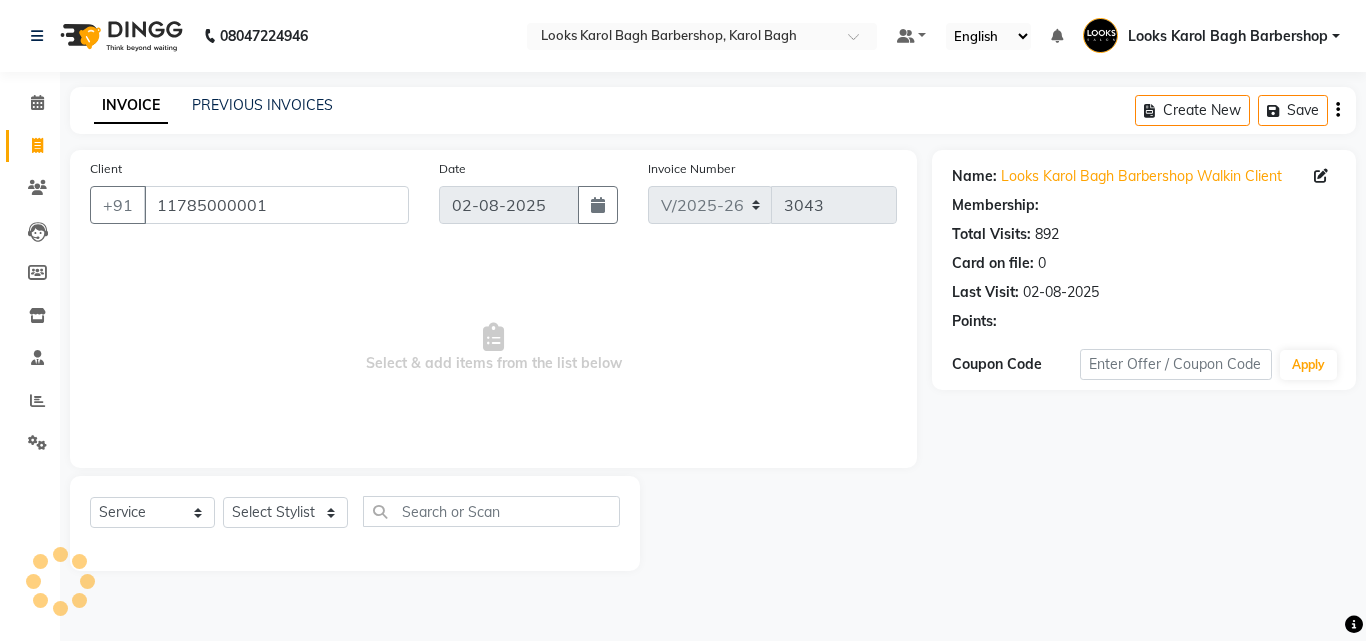 select on "1: Object" 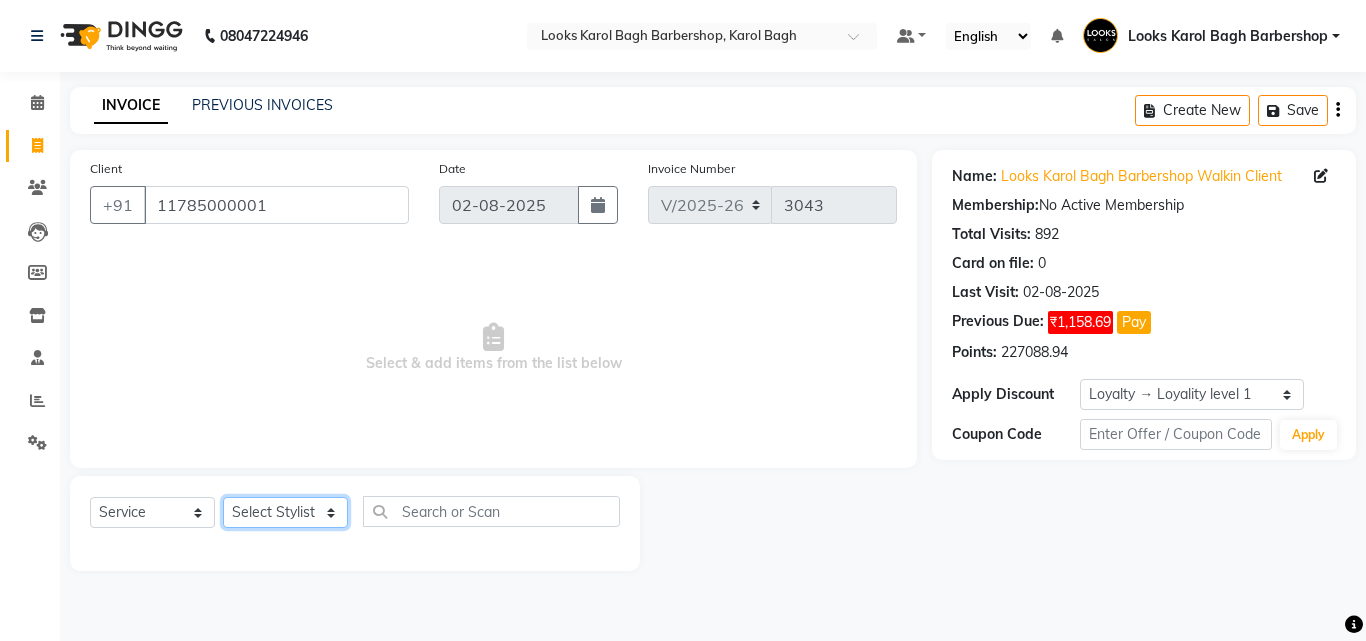 click on "Select Stylist Aadil Adnan AENA Aijaz Alam Amazon_Kart AMIR  Anurag _asst Arvind_asst BIJENDER  Counter Sales DANISH DHARAMVEER Eshan FARHAN KARAN RAI  KOMAL_NAILS Krishna_asst LALIT_PDCT LHAMO Looks_Female_Section Looks_H.O_Store Looks Karol Bagh Barbershop Looks_Kart MANIRAM Meenu_pdct Mohammad Sajid NAEEM  NARENDER DEOL  Naveen_pdct Prabhakar Kumar_PDCT RAAJ GUPTA RAAJ_JI raj ji RAM MURTI NARYAL ROHIT  Rohit Seth Rohit Thakur SACHIN sahil Shabina Shakir SIMRAN Sonia Sunny VIKRAM VIKRANT SINGH  Vishal_Asst YOGESH ASSISTANT" 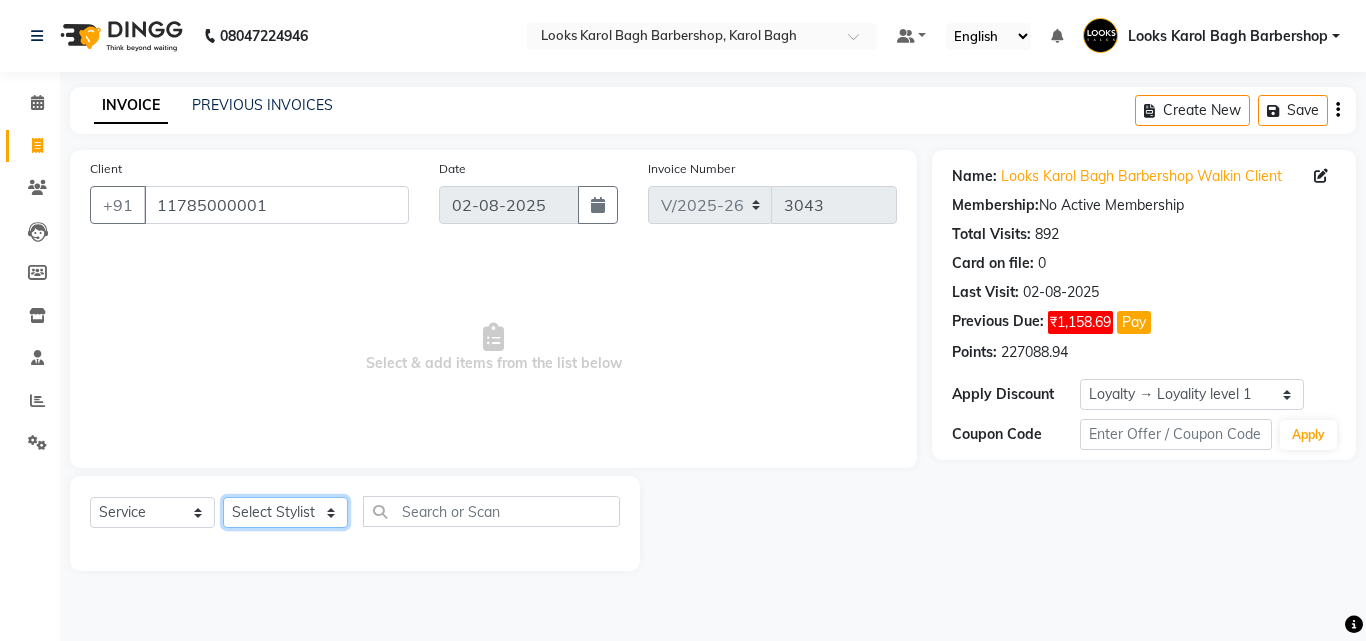 select on "23409" 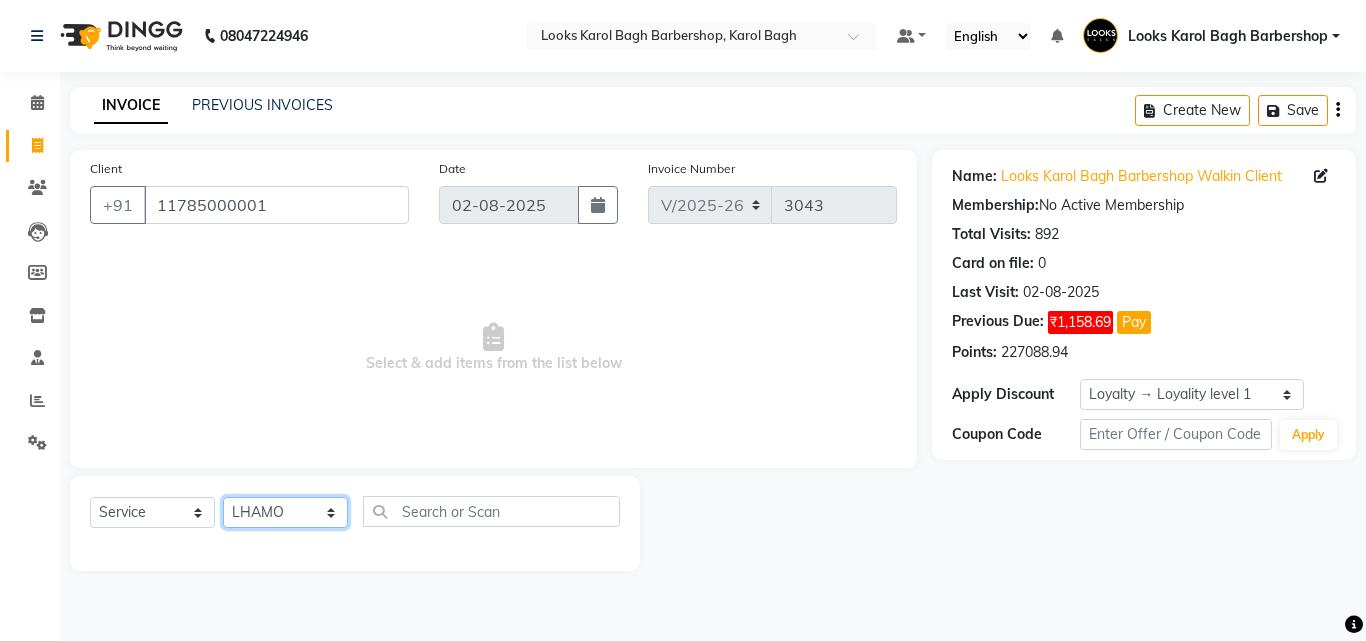 click on "Select Stylist Aadil Adnan AENA Aijaz Alam Amazon_Kart AMIR  Anurag _asst Arvind_asst BIJENDER  Counter Sales DANISH DHARAMVEER Eshan FARHAN KARAN RAI  KOMAL_NAILS Krishna_asst LALIT_PDCT LHAMO Looks_Female_Section Looks_H.O_Store Looks Karol Bagh Barbershop Looks_Kart MANIRAM Meenu_pdct Mohammad Sajid NAEEM  NARENDER DEOL  Naveen_pdct Prabhakar Kumar_PDCT RAAJ GUPTA RAAJ_JI raj ji RAM MURTI NARYAL ROHIT  Rohit Seth Rohit Thakur SACHIN sahil Shabina Shakir SIMRAN Sonia Sunny VIKRAM VIKRANT SINGH  Vishal_Asst YOGESH ASSISTANT" 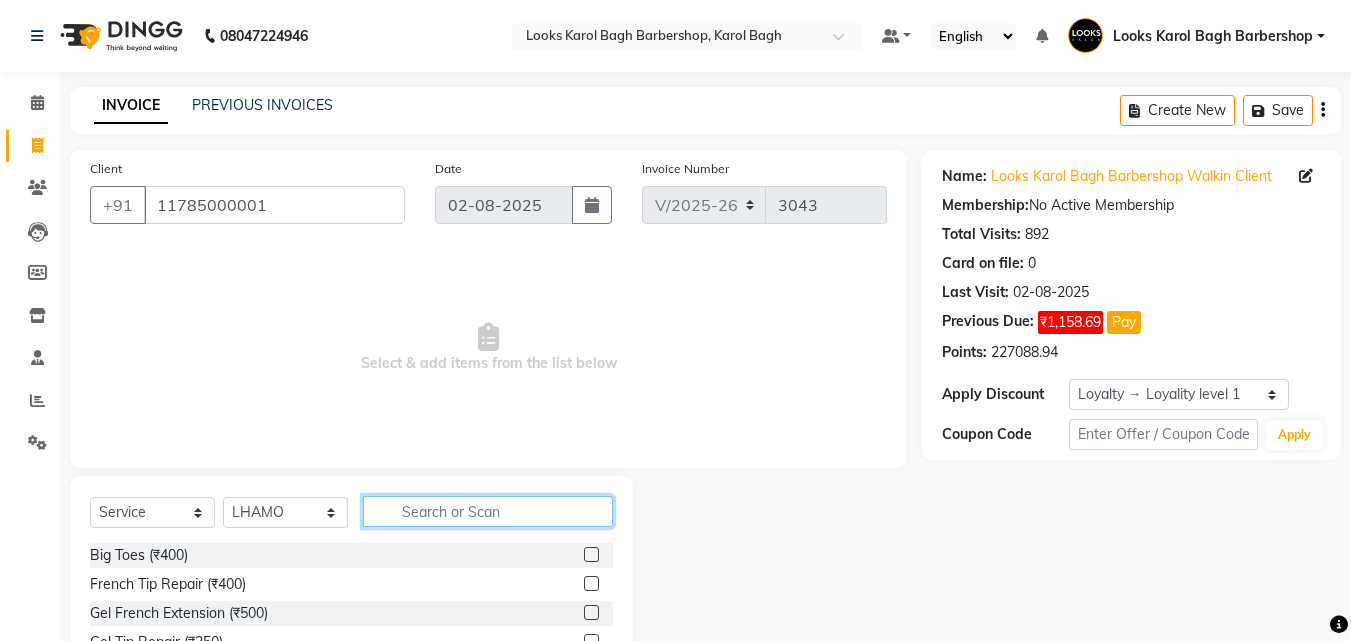 click 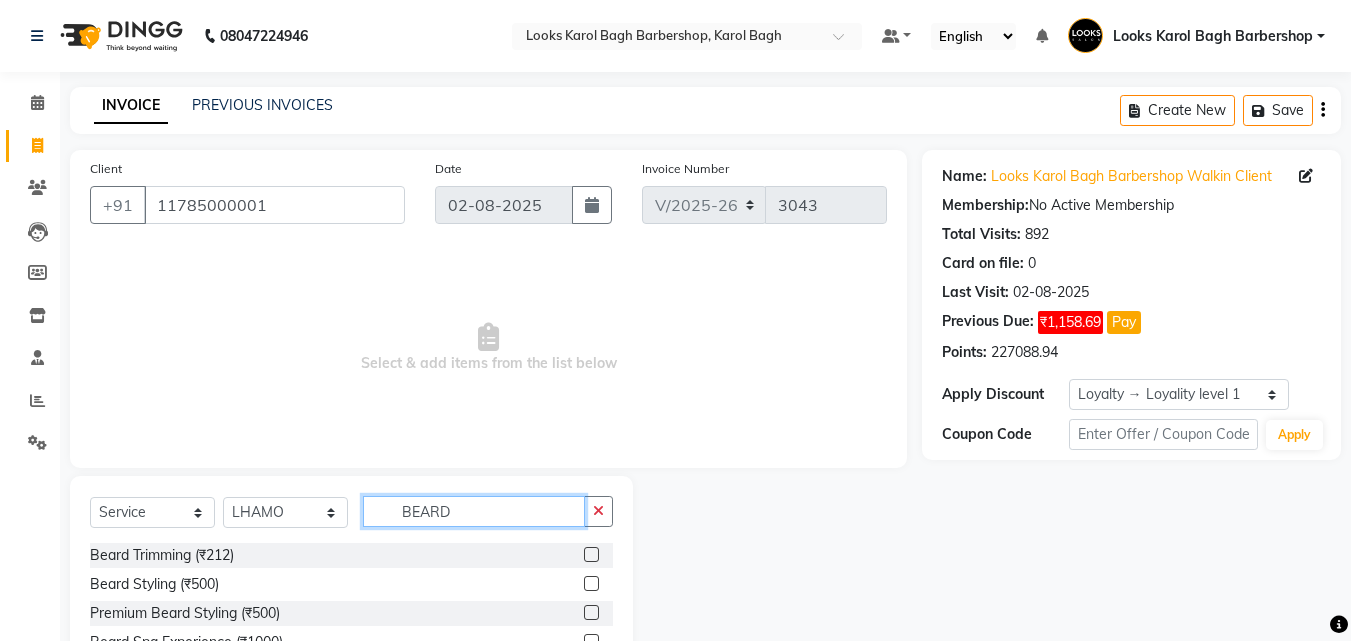 type on "BEARD" 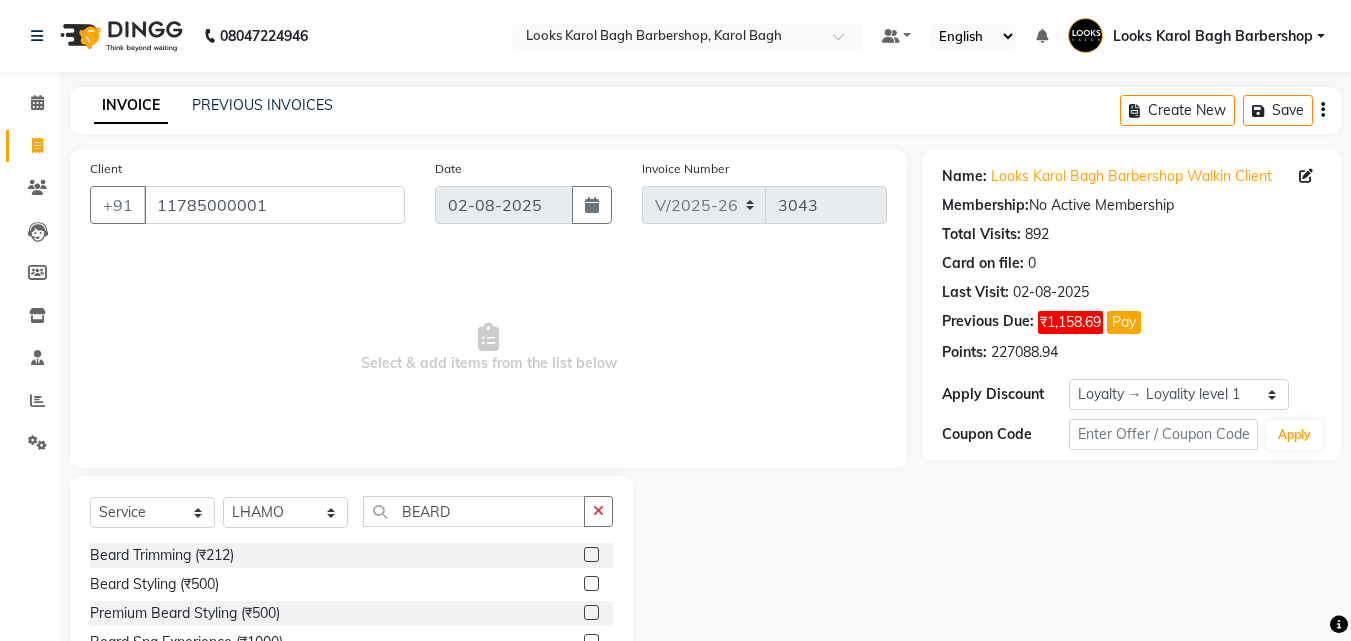 click 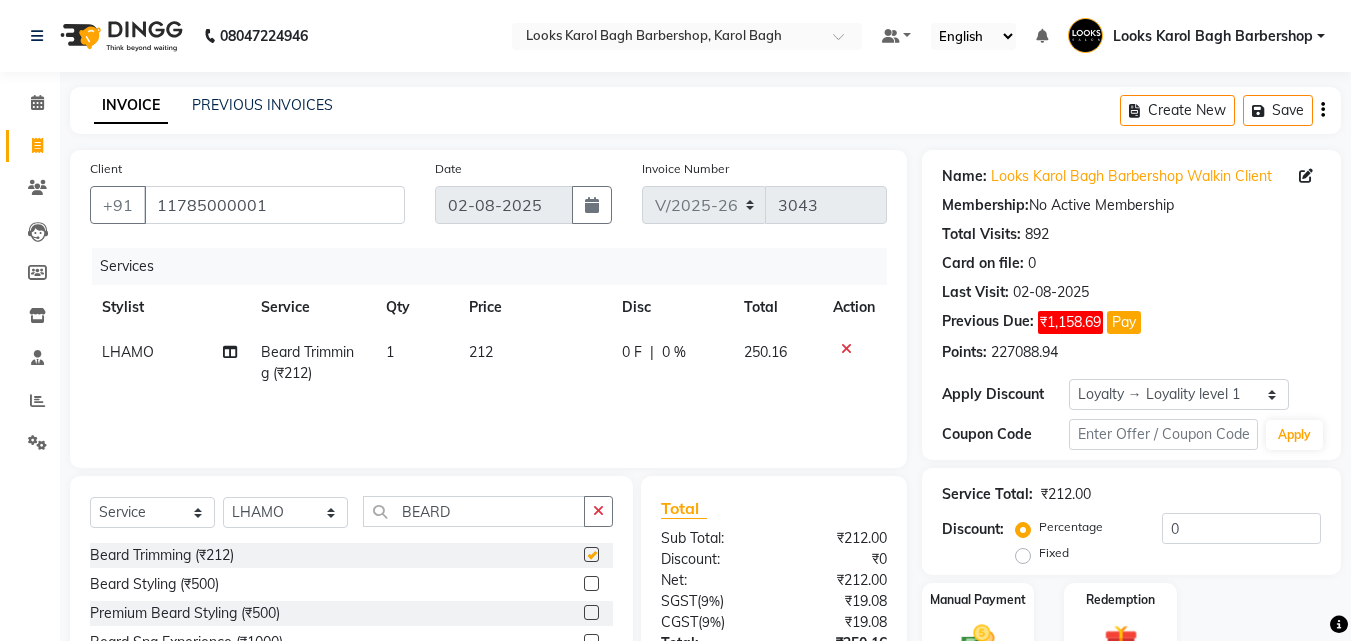 checkbox on "false" 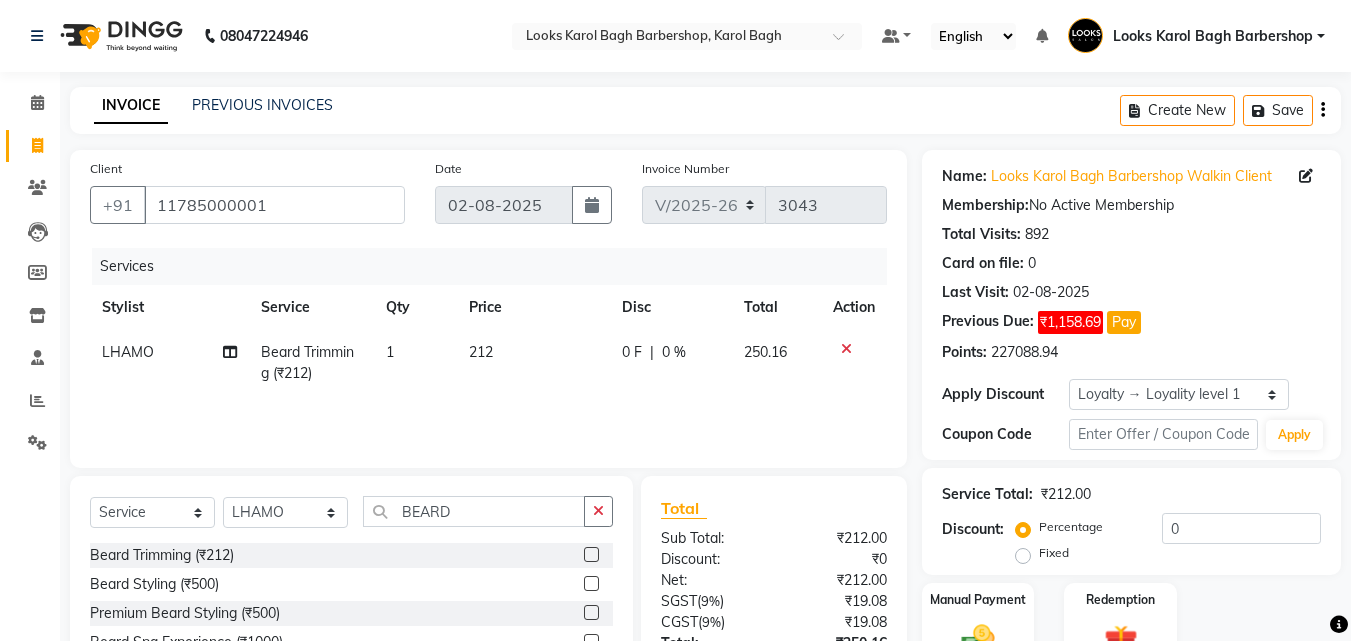 scroll, scrollTop: 180, scrollLeft: 0, axis: vertical 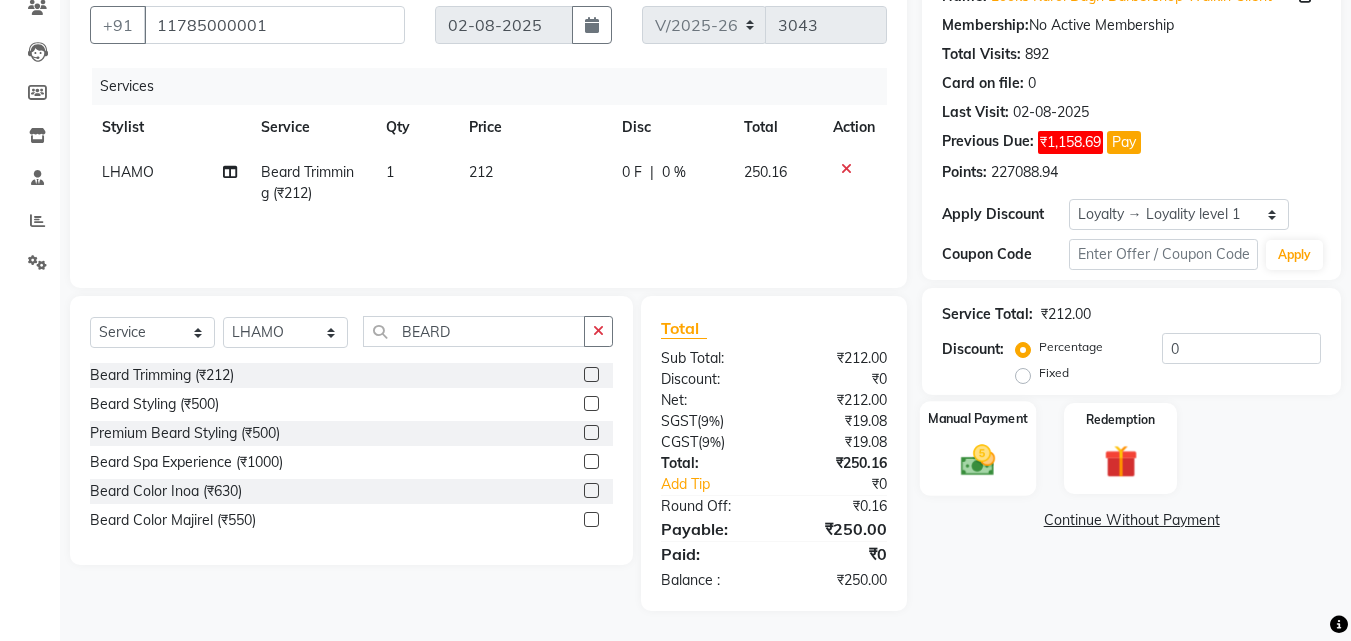 click 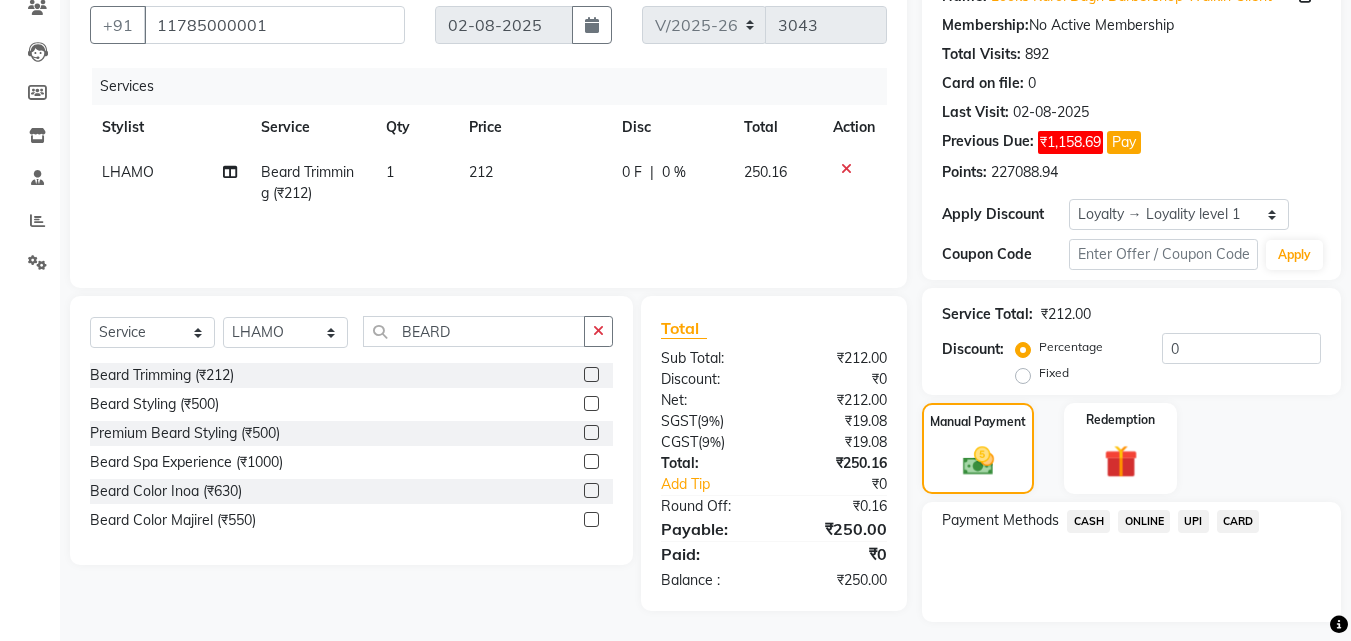 click on "CARD" 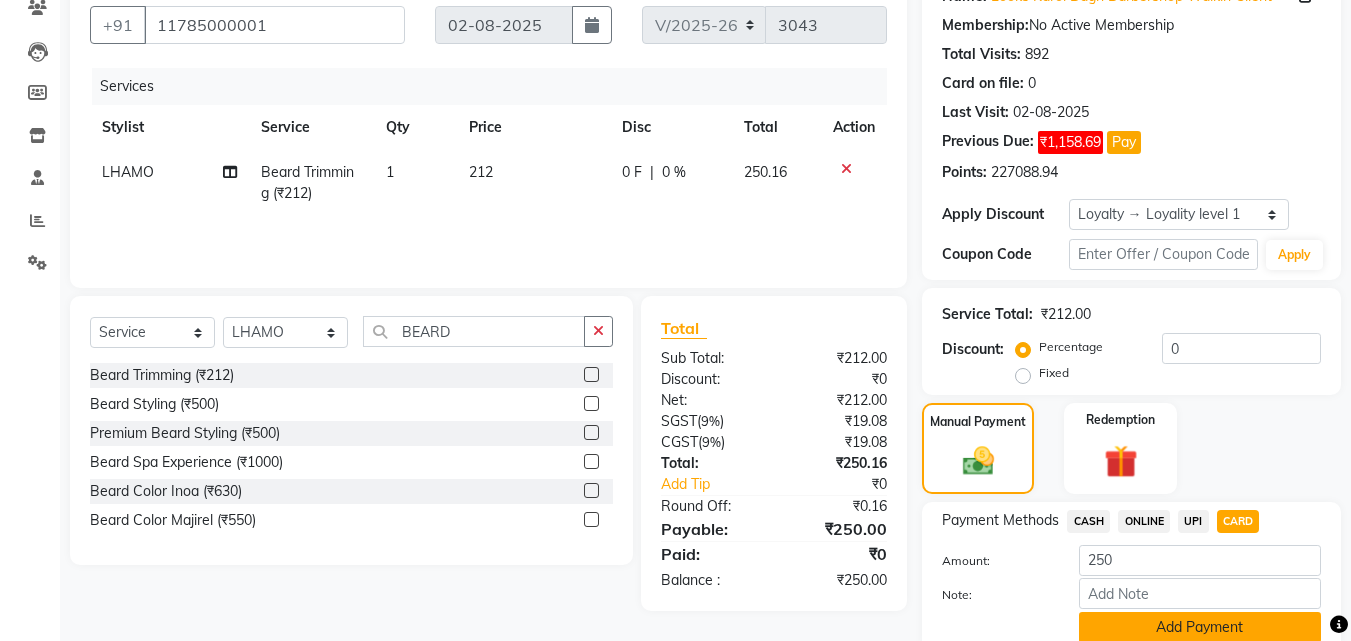 click on "Add Payment" 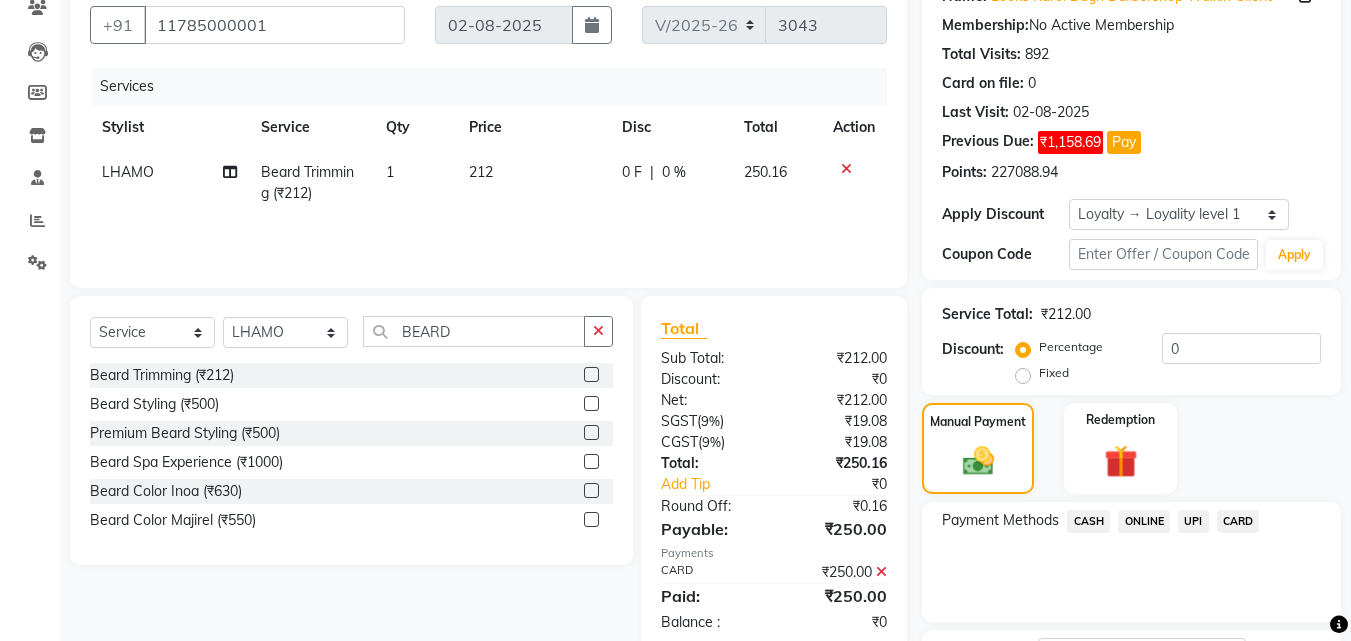 scroll, scrollTop: 345, scrollLeft: 0, axis: vertical 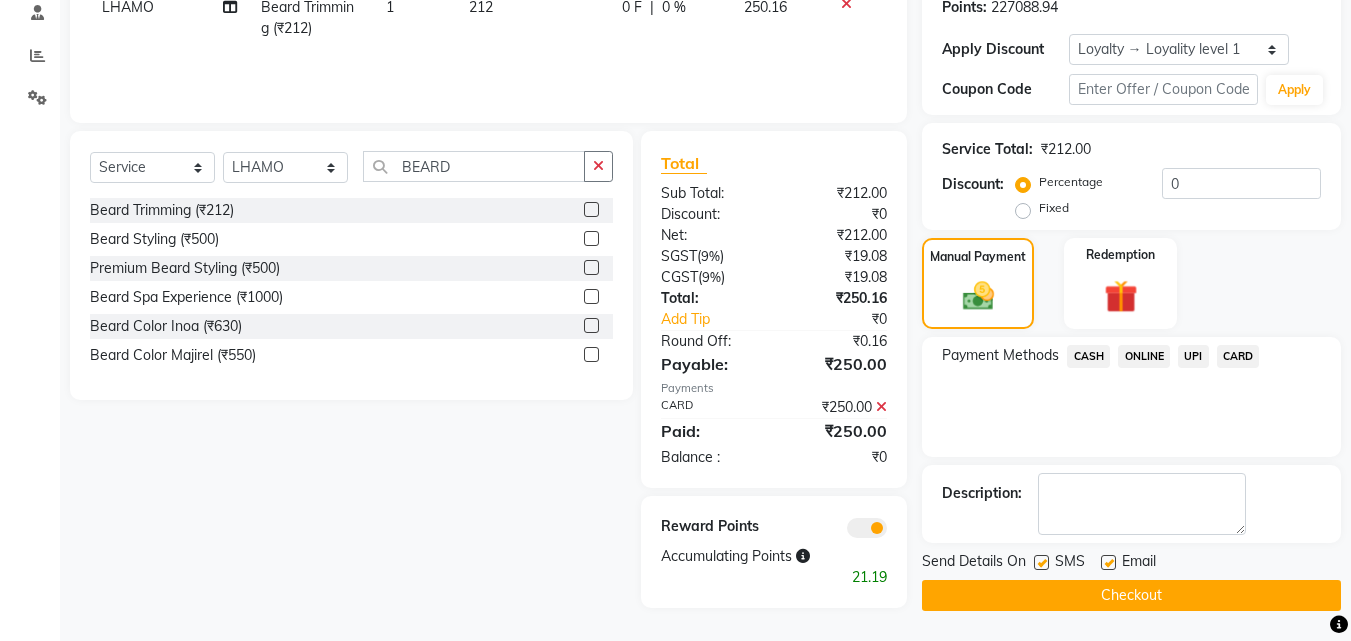 click on "Checkout" 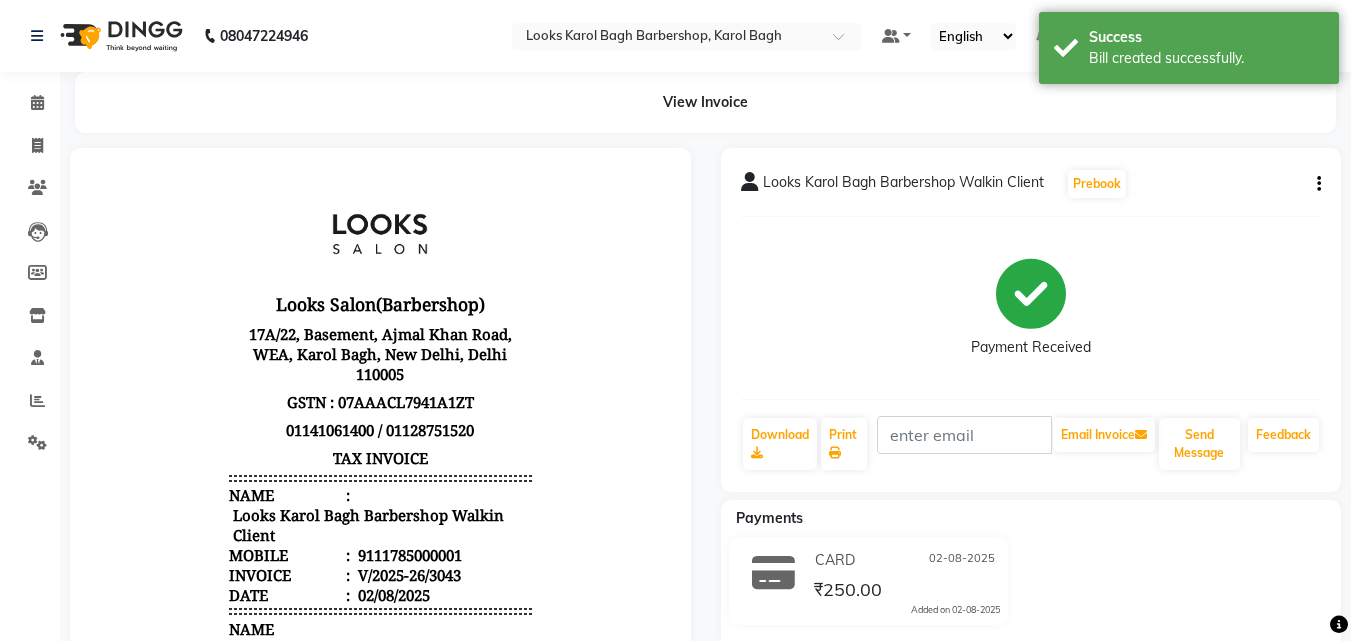 scroll, scrollTop: 0, scrollLeft: 0, axis: both 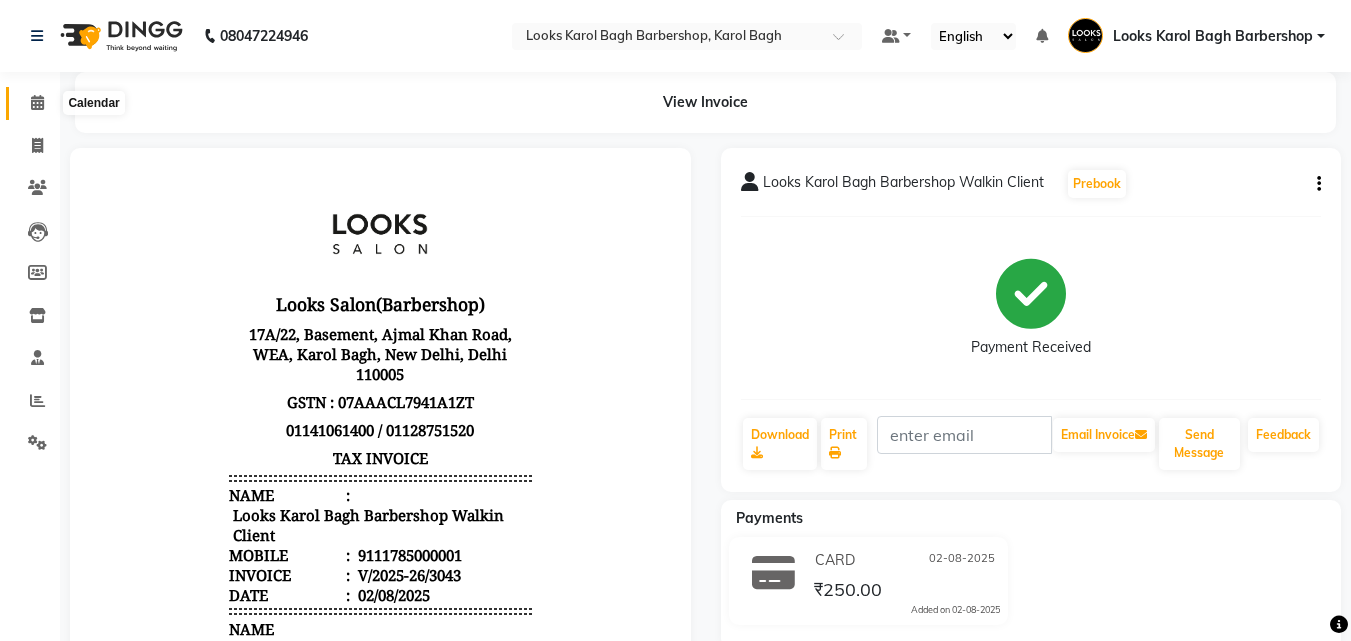 click 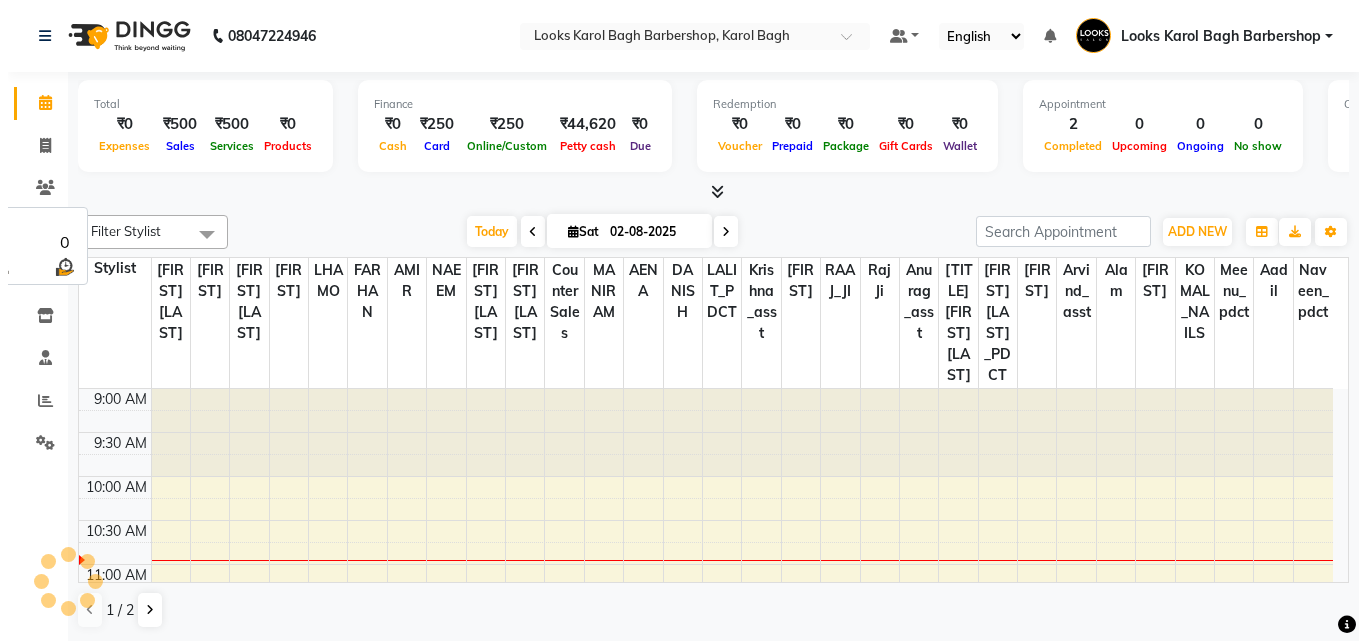 scroll, scrollTop: 89, scrollLeft: 0, axis: vertical 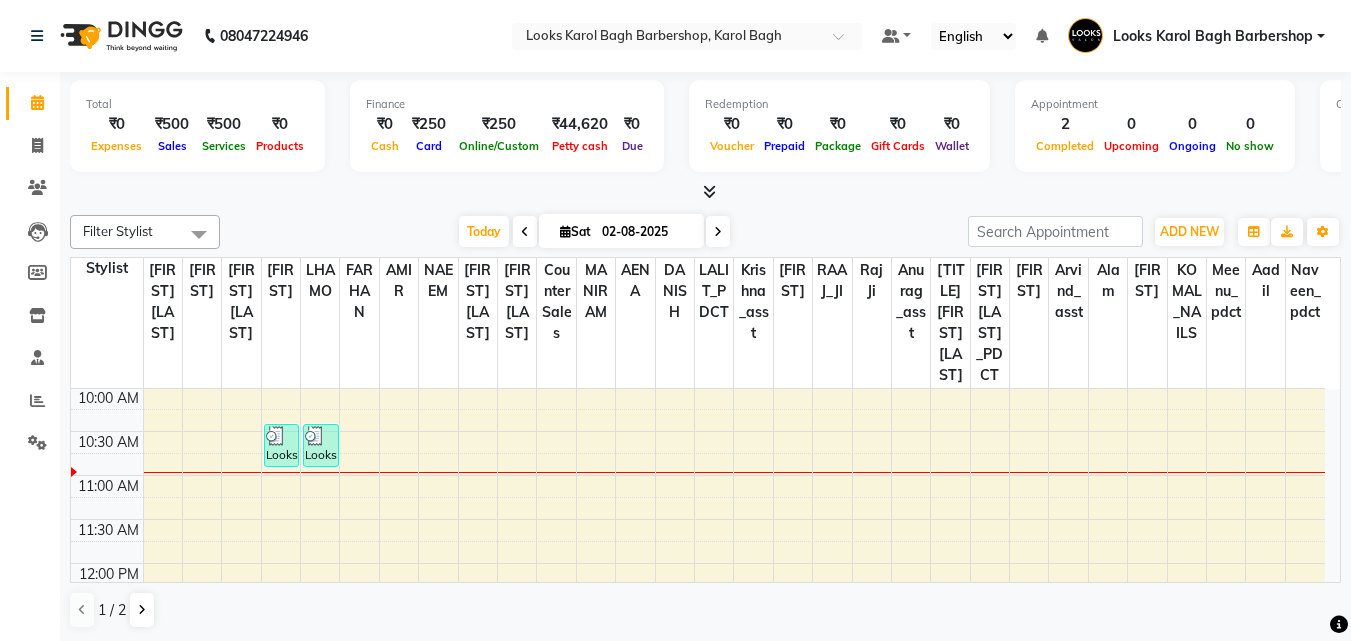 click on "₹250" at bounding box center [499, 124] 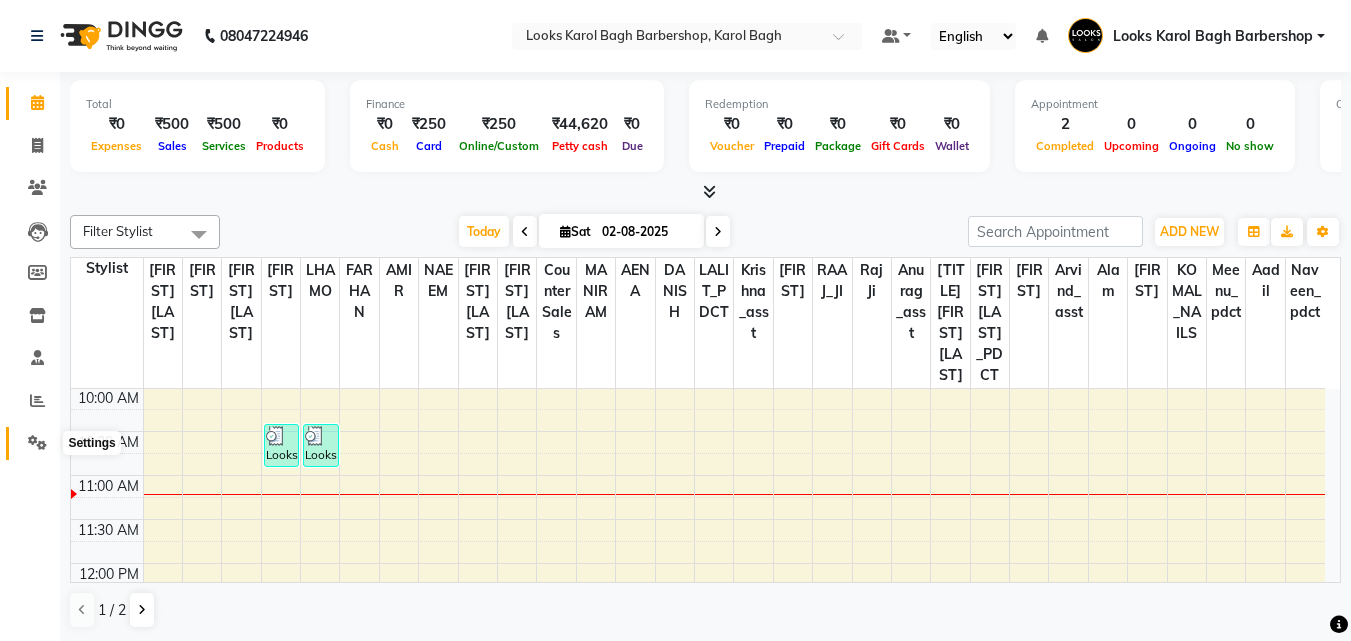 click 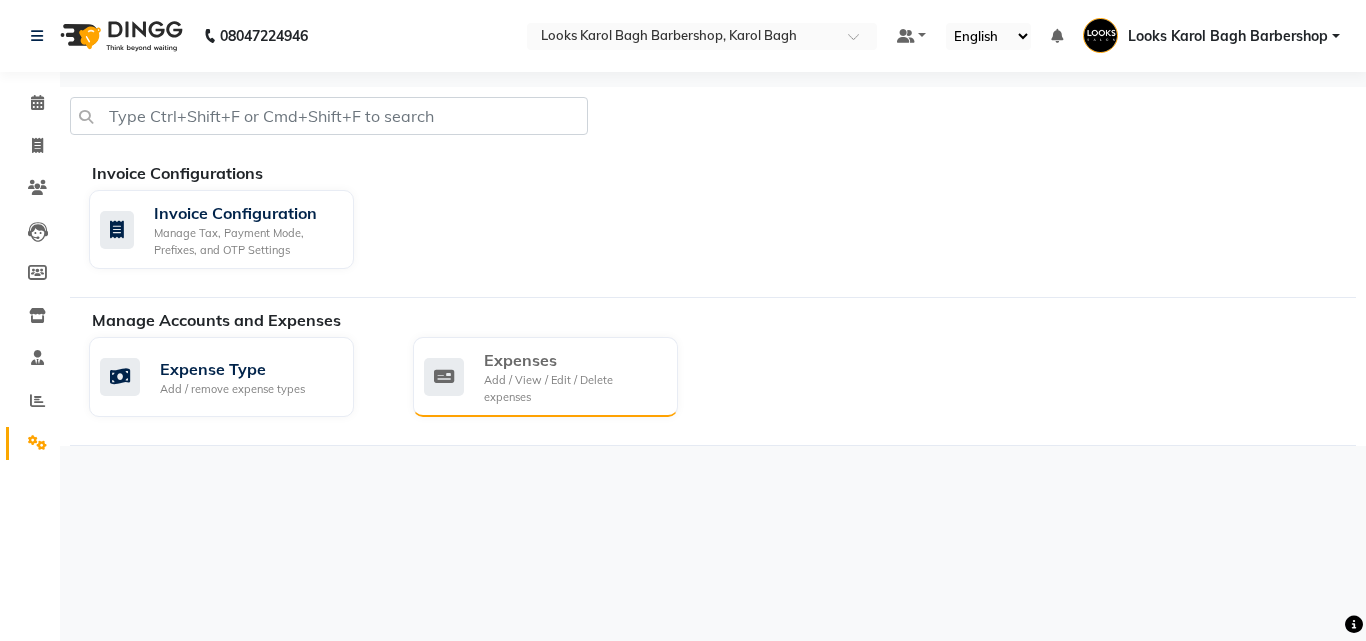 click on "Add / View / Edit / Delete expenses" 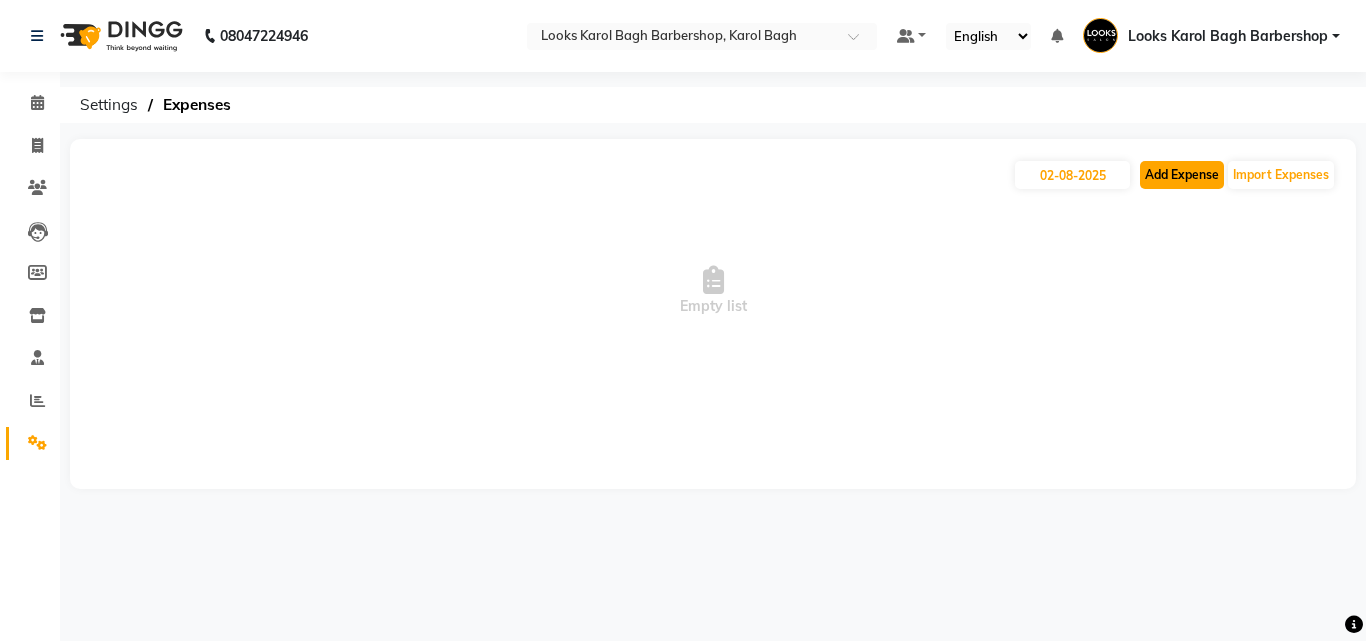 click on "Add Expense" 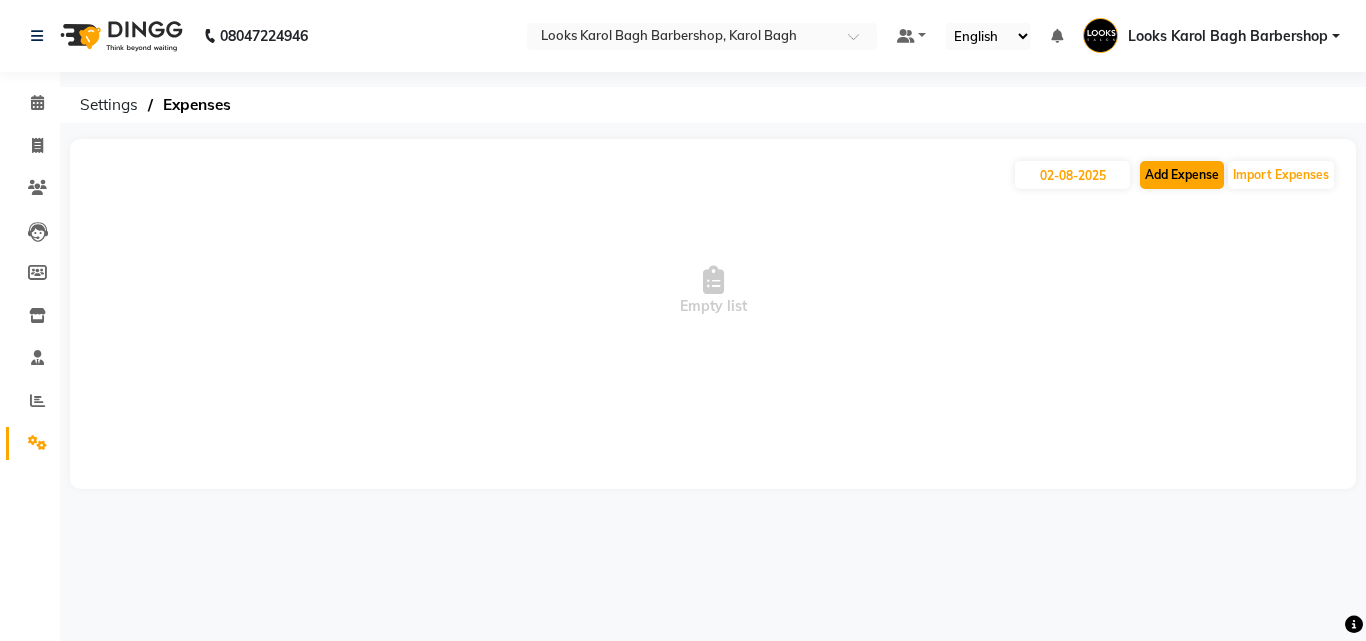 select on "1" 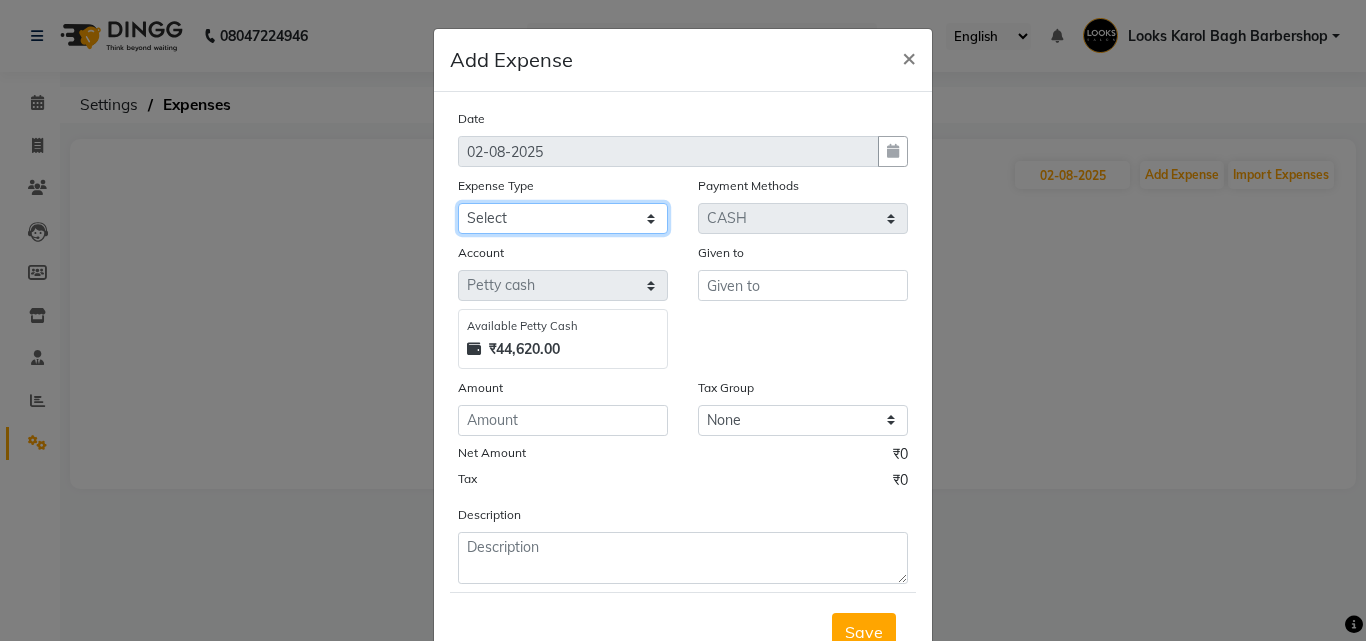 click on "Select BANK DEPOSIT Cash change Cash Handover Client Refund Agnst Bill CLIENT WELFARE CONSUMABLES Convyance to staff Counter sale Entertainment General Expense INTERNET WIFI BILL Laundry Bill Laundry Service milk Miscellaneous Office Upkeep Pantry Payment Pedicure Incentive PORTER Prepaid Card Incentives Printing And Stationery Product Incentive purchase Refferal Incentive Repair And Maintenance Salary Salary advance Service incentive staff accommodation STAFF WELFARE TIP CREDIT CARD TIP UPI Travelling And Conveyance WATER BILL" 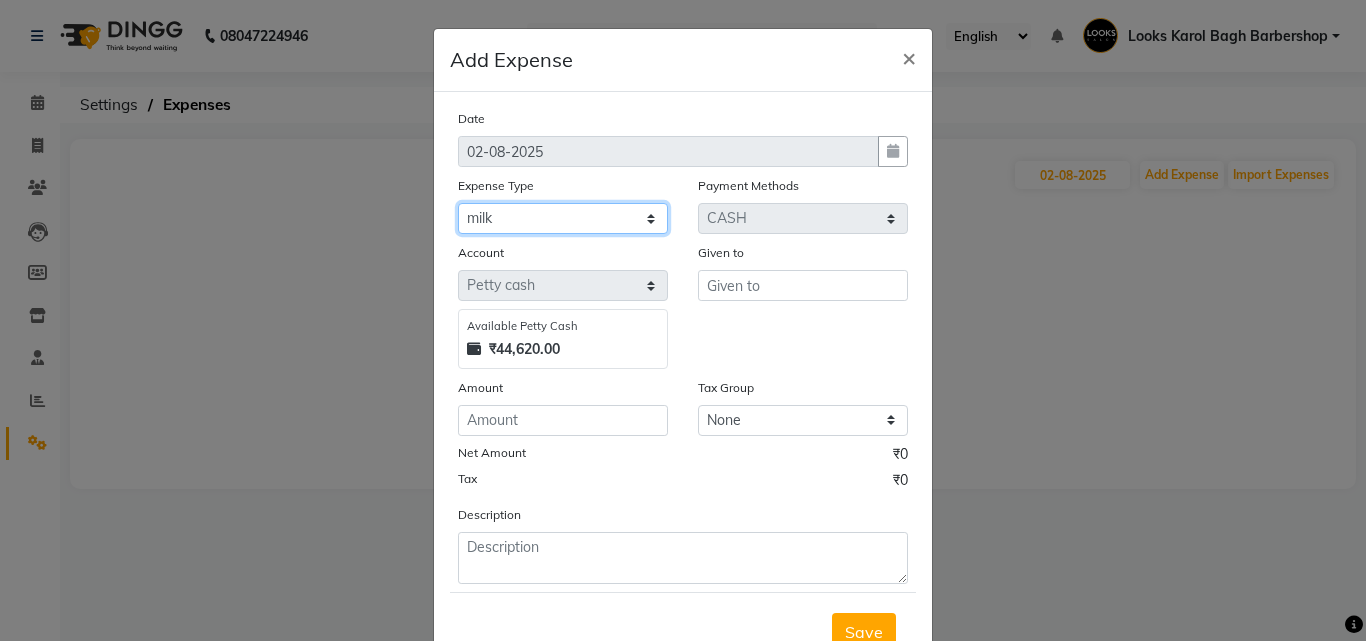 click on "Select BANK DEPOSIT Cash change Cash Handover Client Refund Agnst Bill CLIENT WELFARE CONSUMABLES Convyance to staff Counter sale Entertainment General Expense INTERNET WIFI BILL Laundry Bill Laundry Service milk Miscellaneous Office Upkeep Pantry Payment Pedicure Incentive PORTER Prepaid Card Incentives Printing And Stationery Product Incentive purchase Refferal Incentive Repair And Maintenance Salary Salary advance Service incentive staff accommodation STAFF WELFARE TIP CREDIT CARD TIP UPI Travelling And Conveyance WATER BILL" 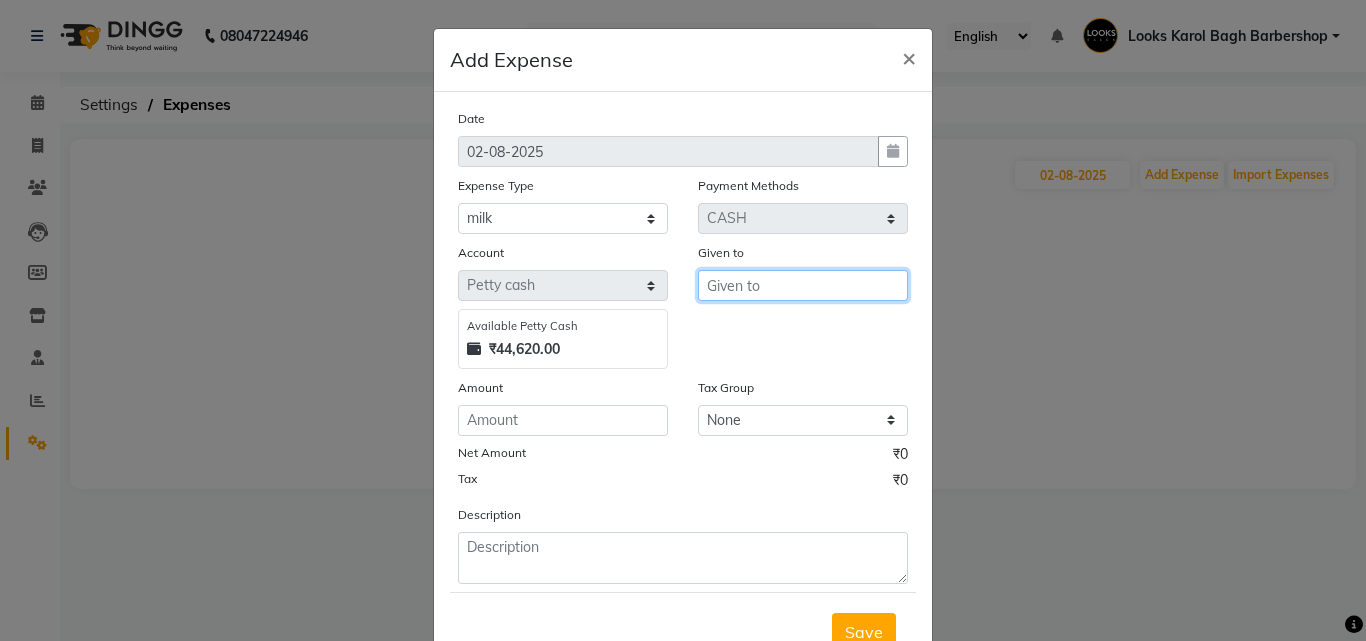 drag, startPoint x: 781, startPoint y: 290, endPoint x: 755, endPoint y: 284, distance: 26.683329 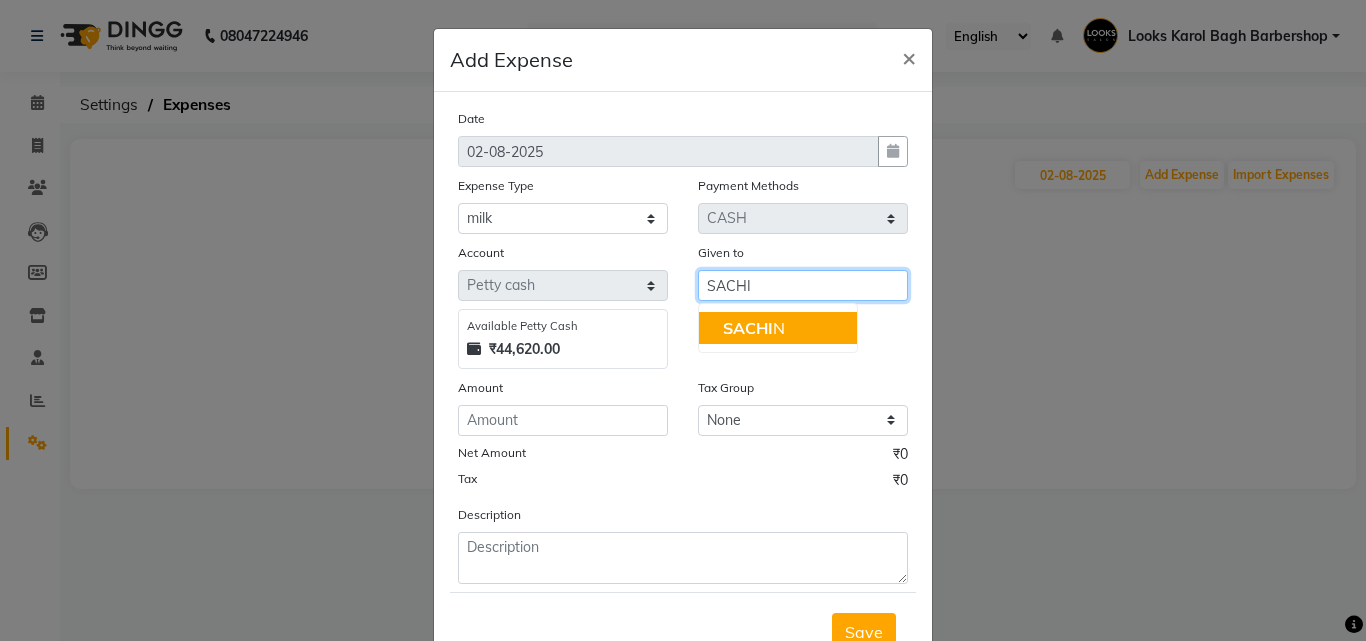 click on "SACHI" 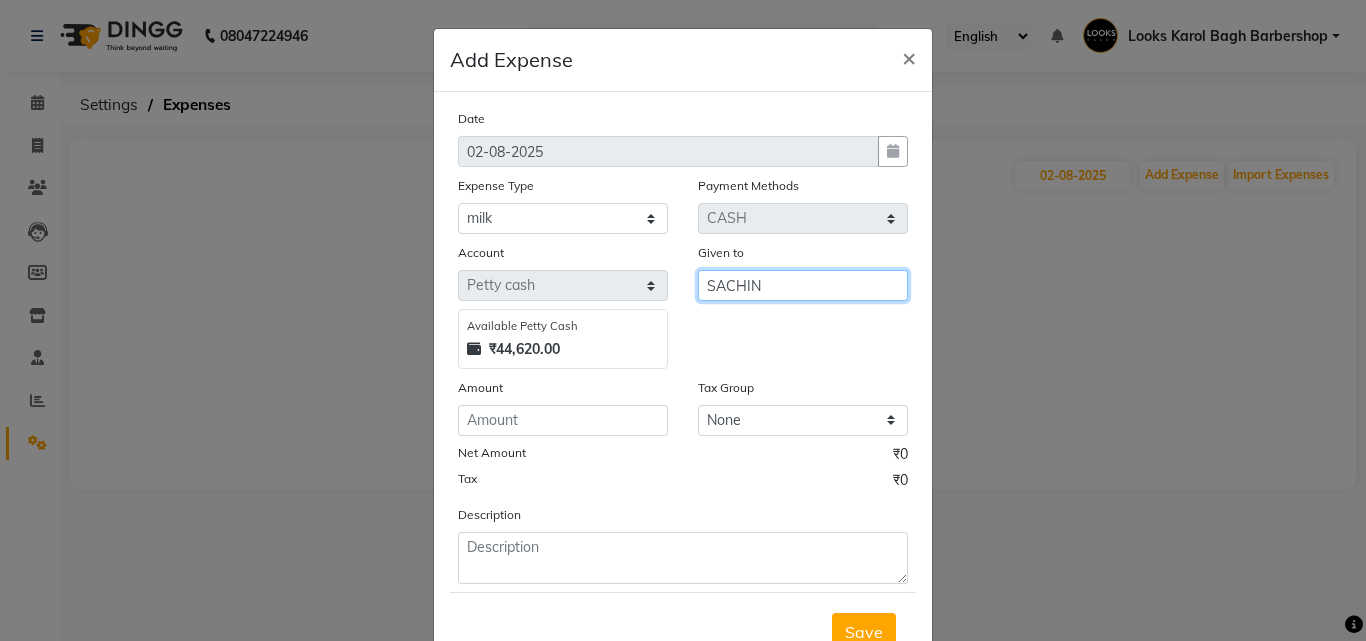 type on "SACHIN" 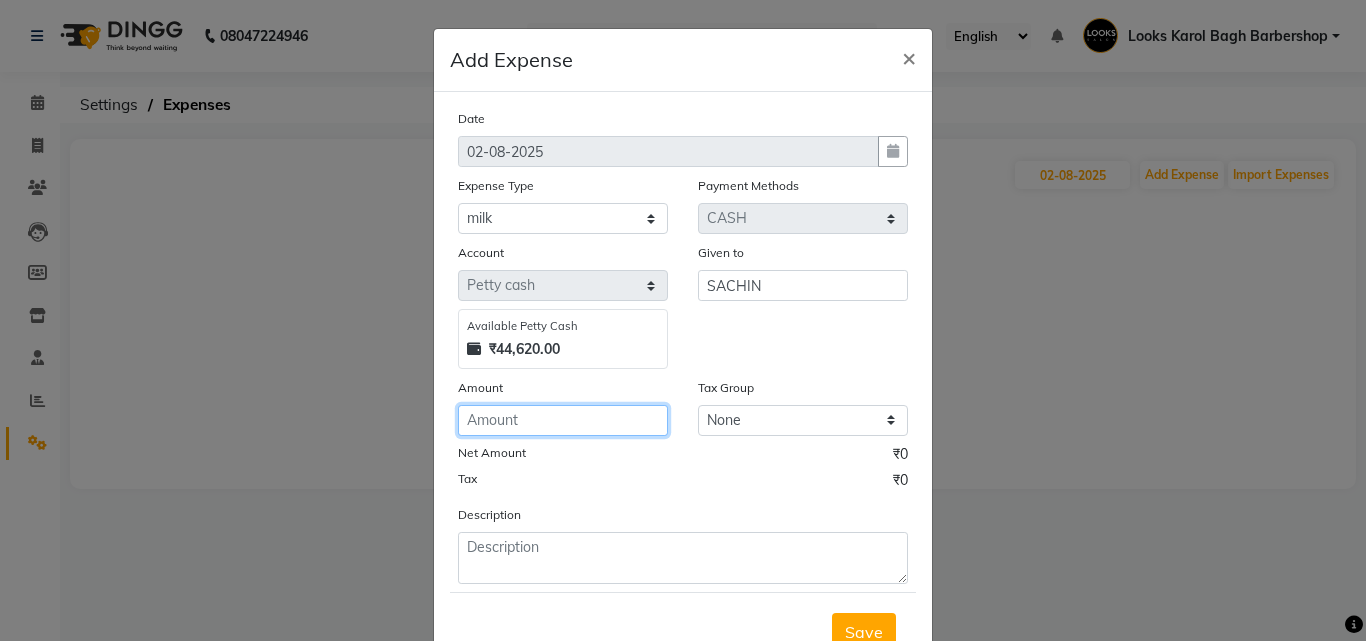 click 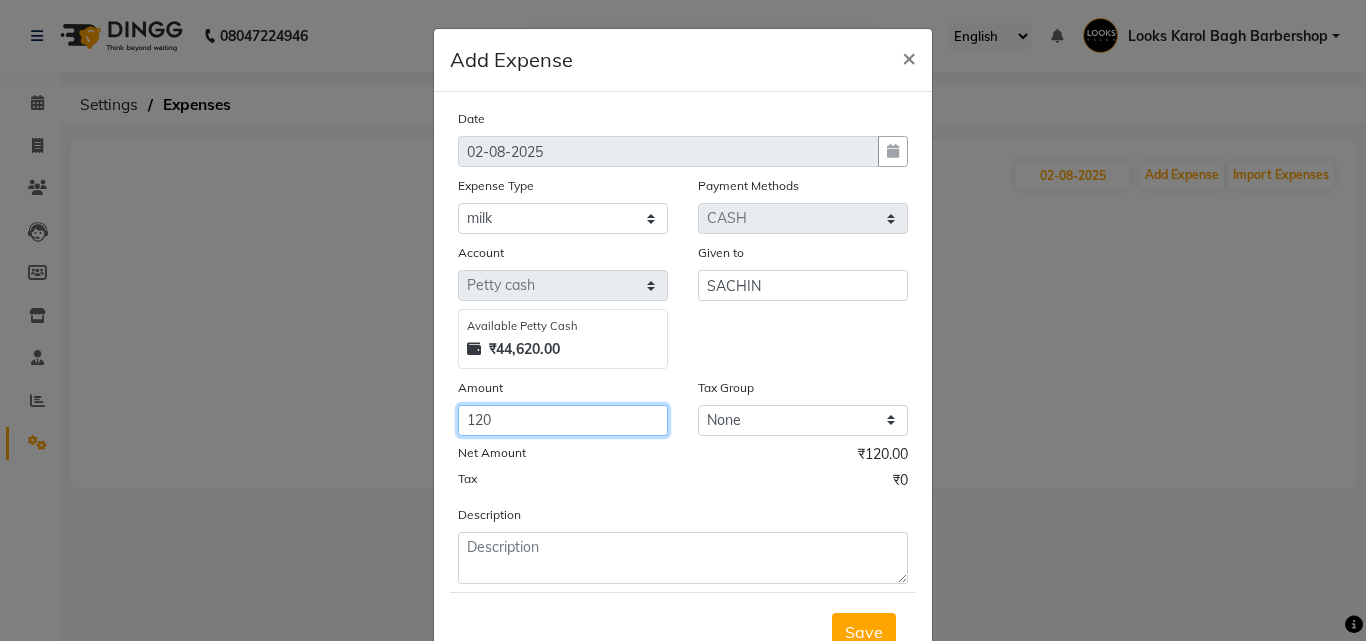 type on "120" 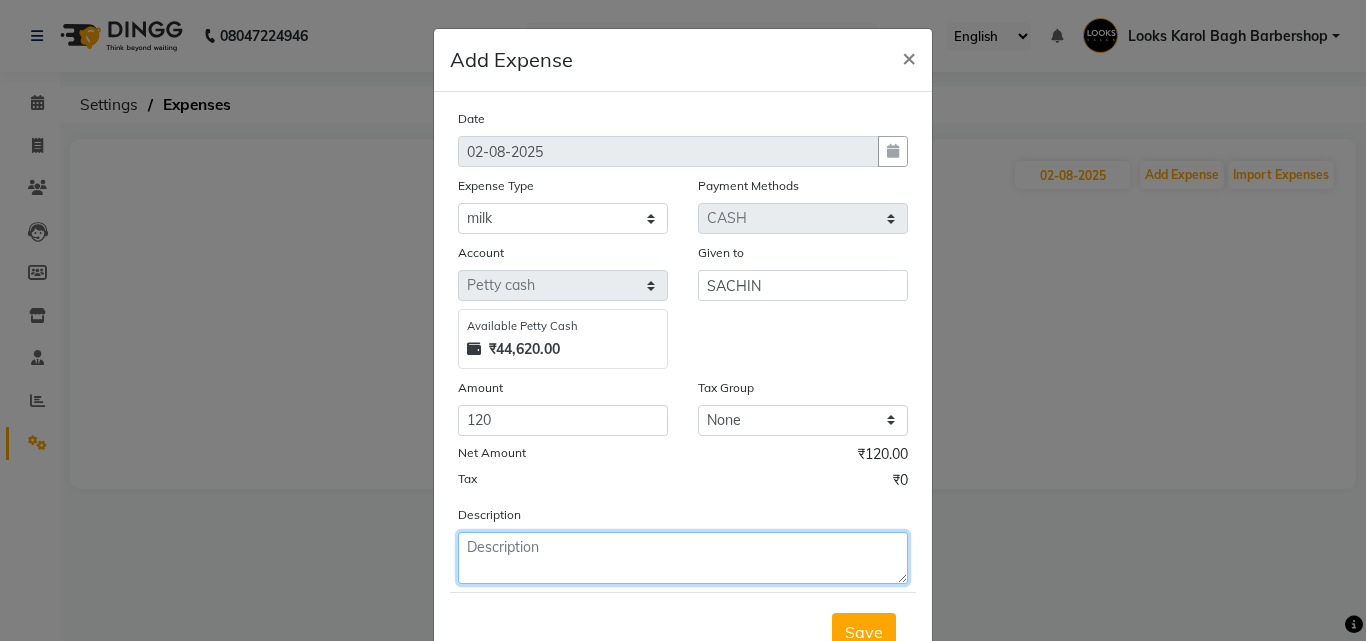 click 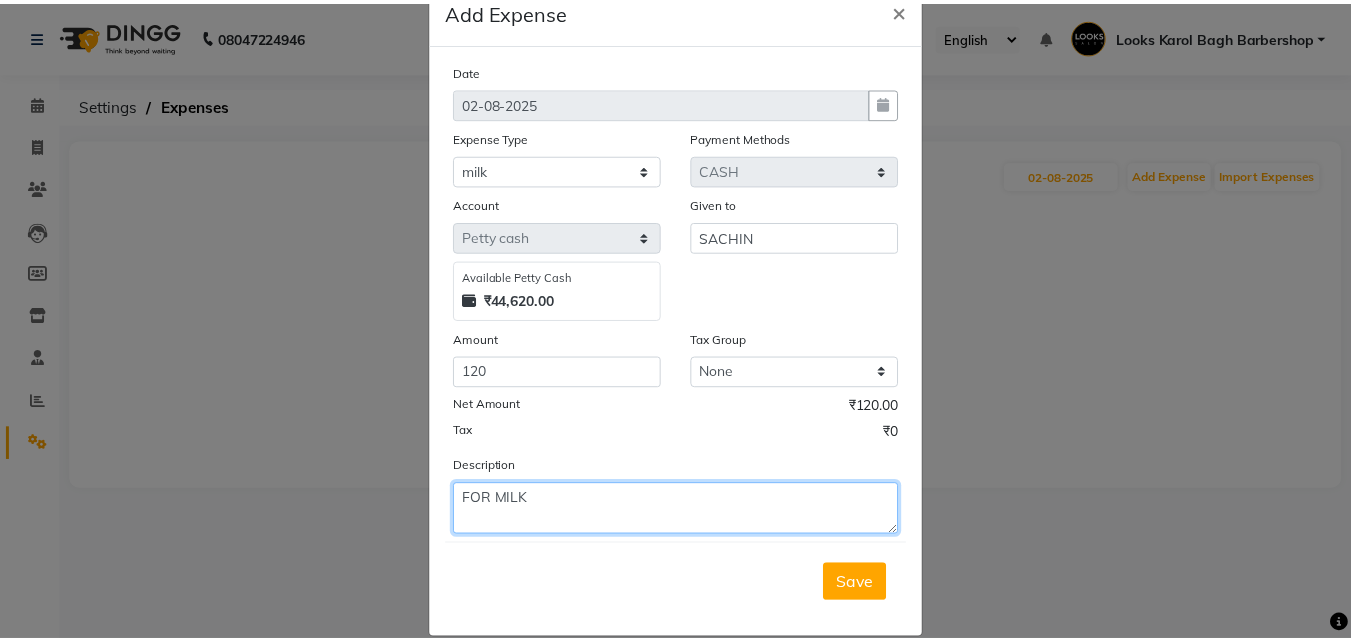 scroll, scrollTop: 75, scrollLeft: 0, axis: vertical 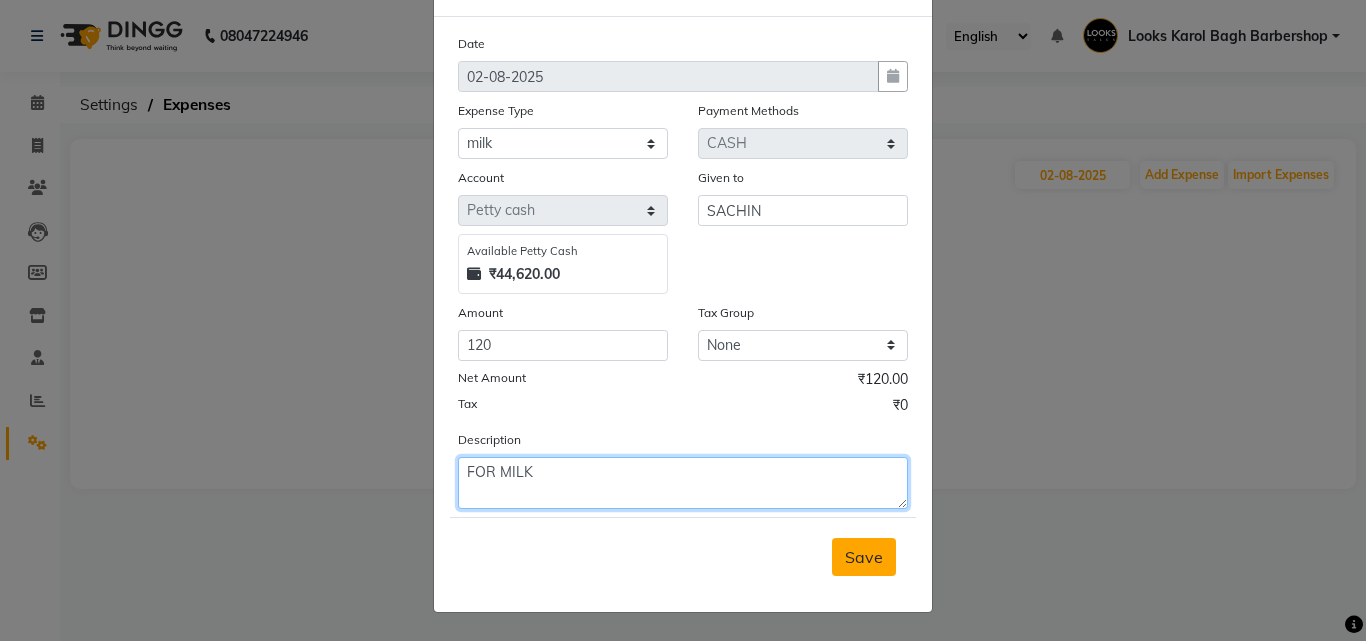 type on "FOR MILK" 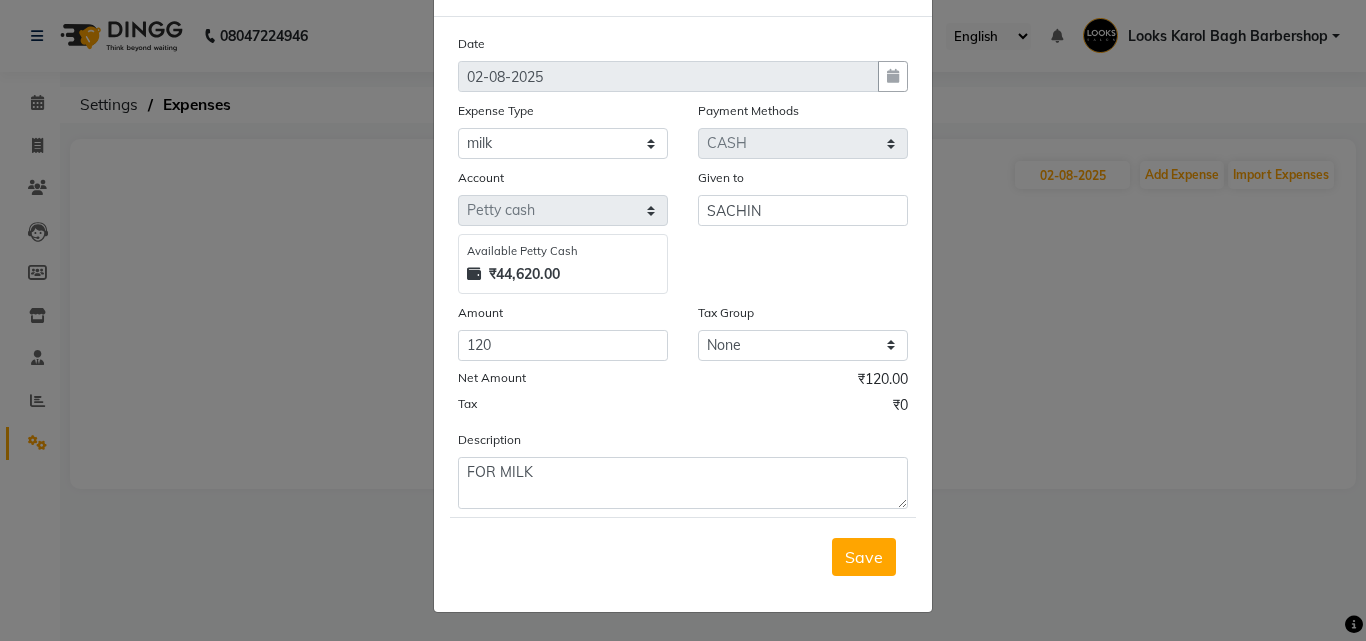 drag, startPoint x: 882, startPoint y: 565, endPoint x: 856, endPoint y: 552, distance: 29.068884 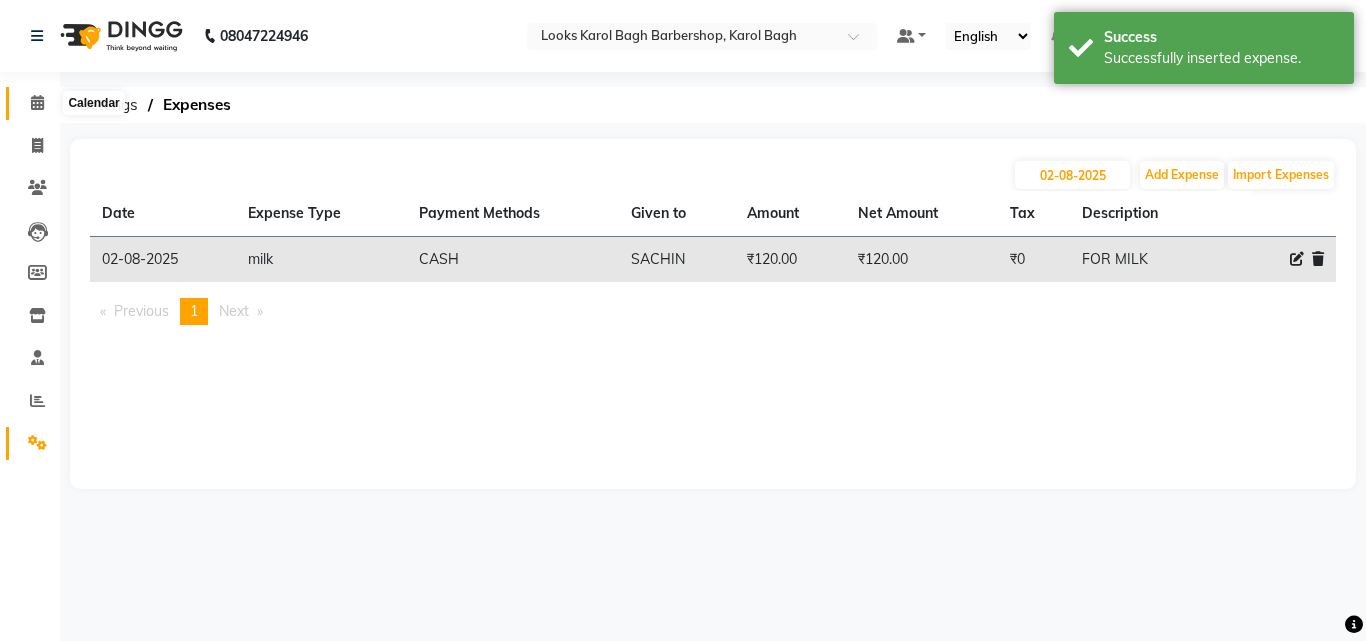 click 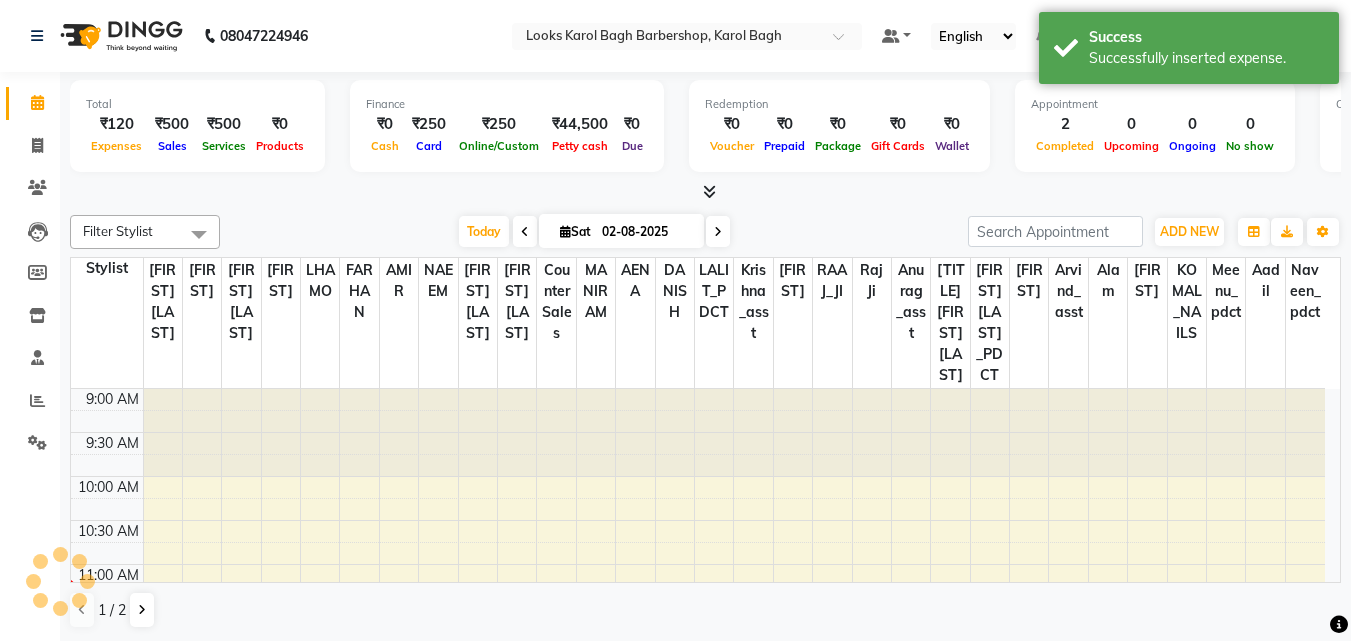 scroll, scrollTop: 177, scrollLeft: 0, axis: vertical 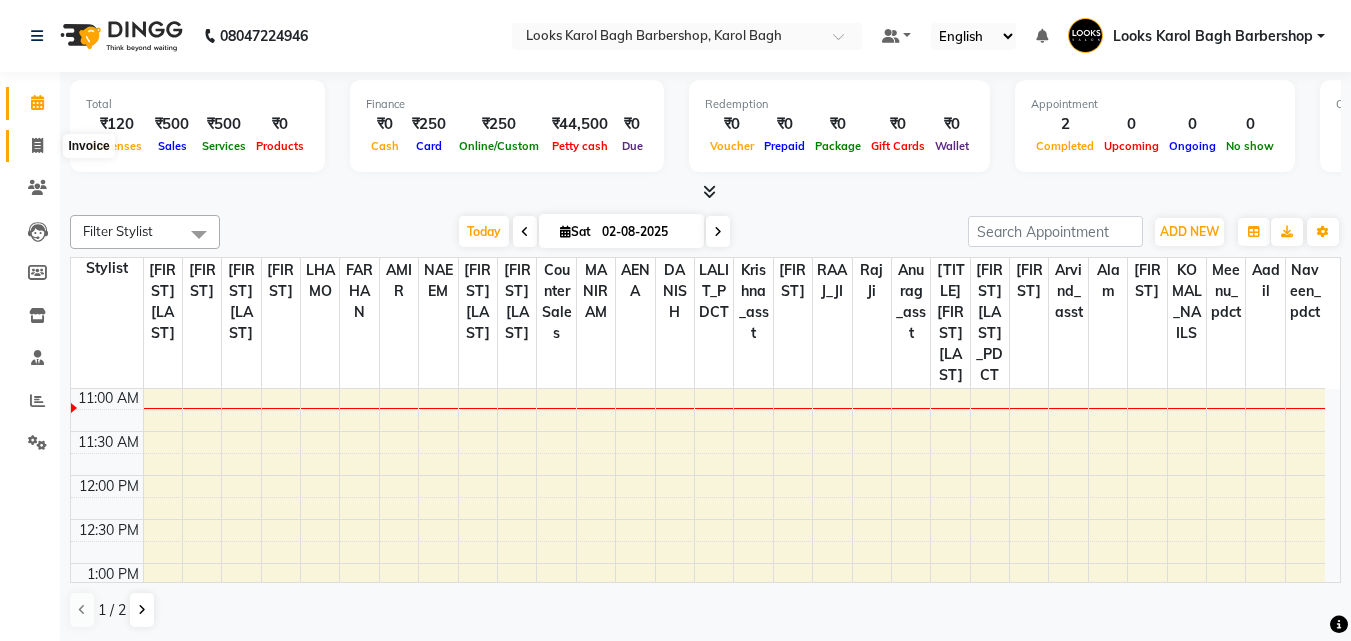 click 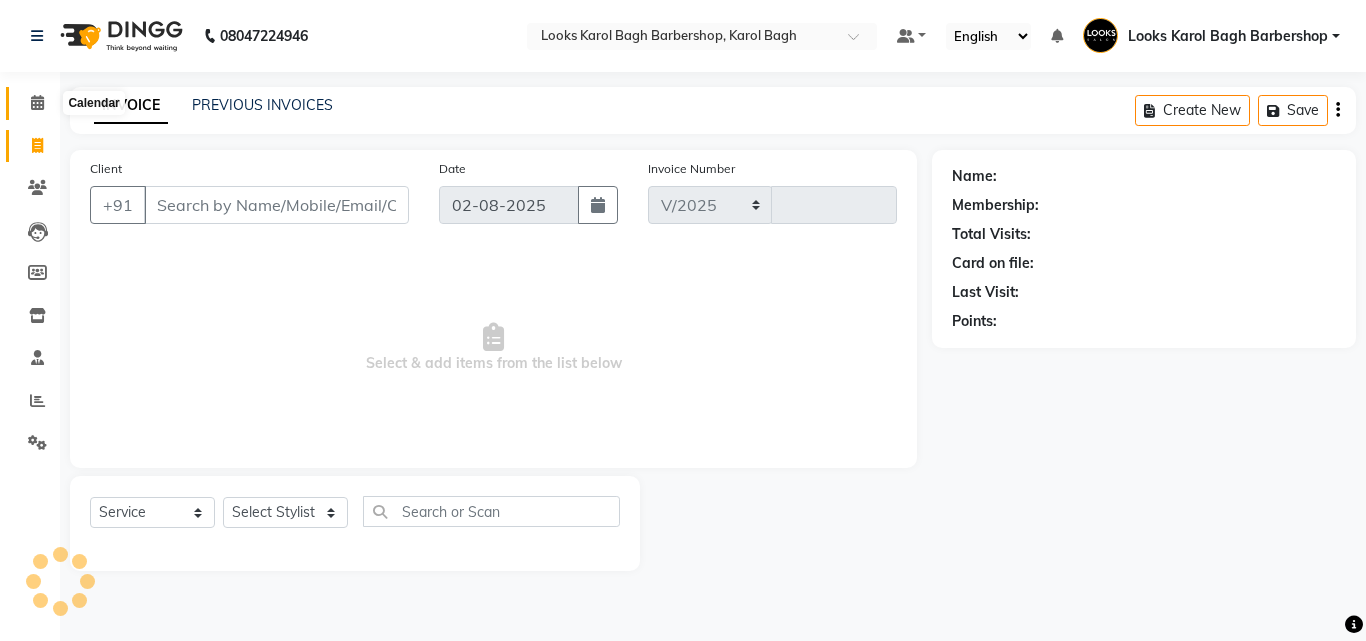 select on "4323" 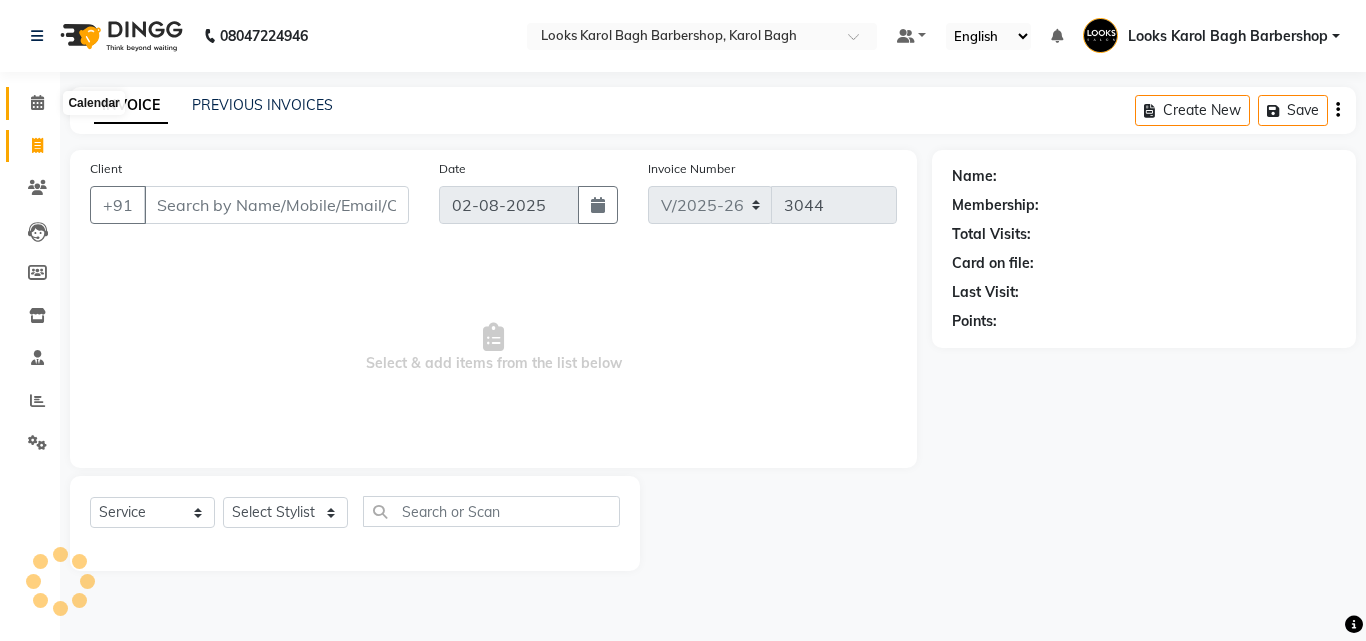 click 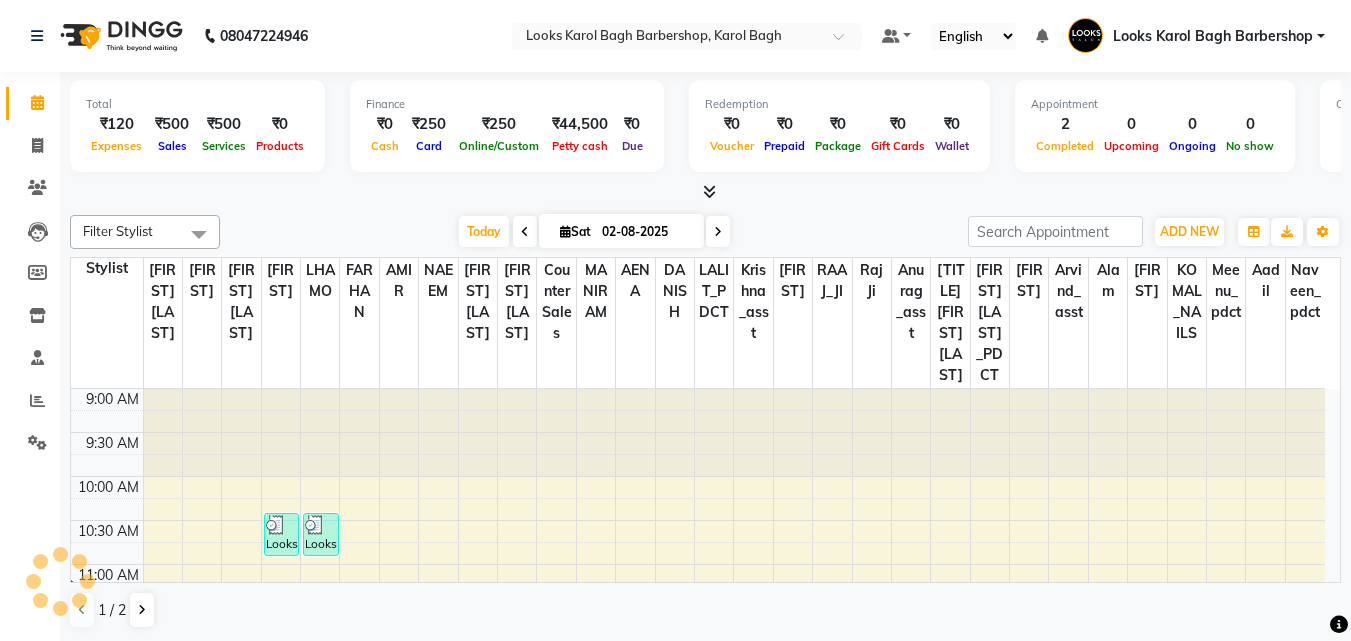scroll, scrollTop: 0, scrollLeft: 0, axis: both 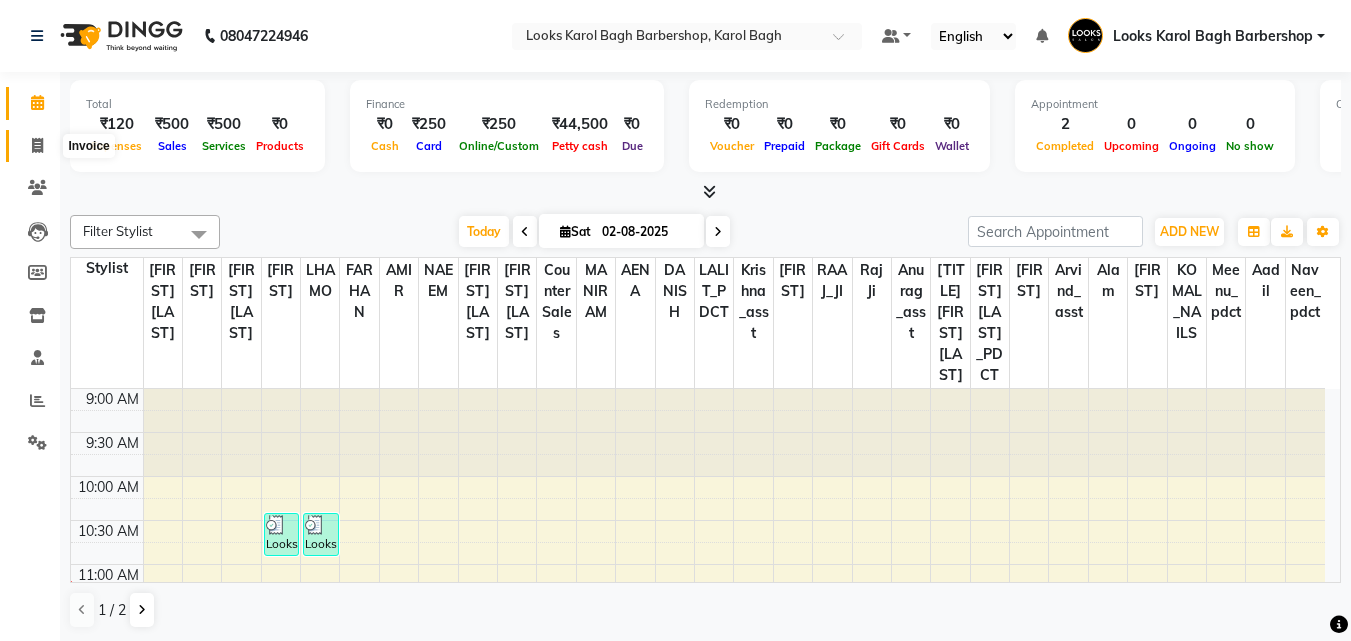 click 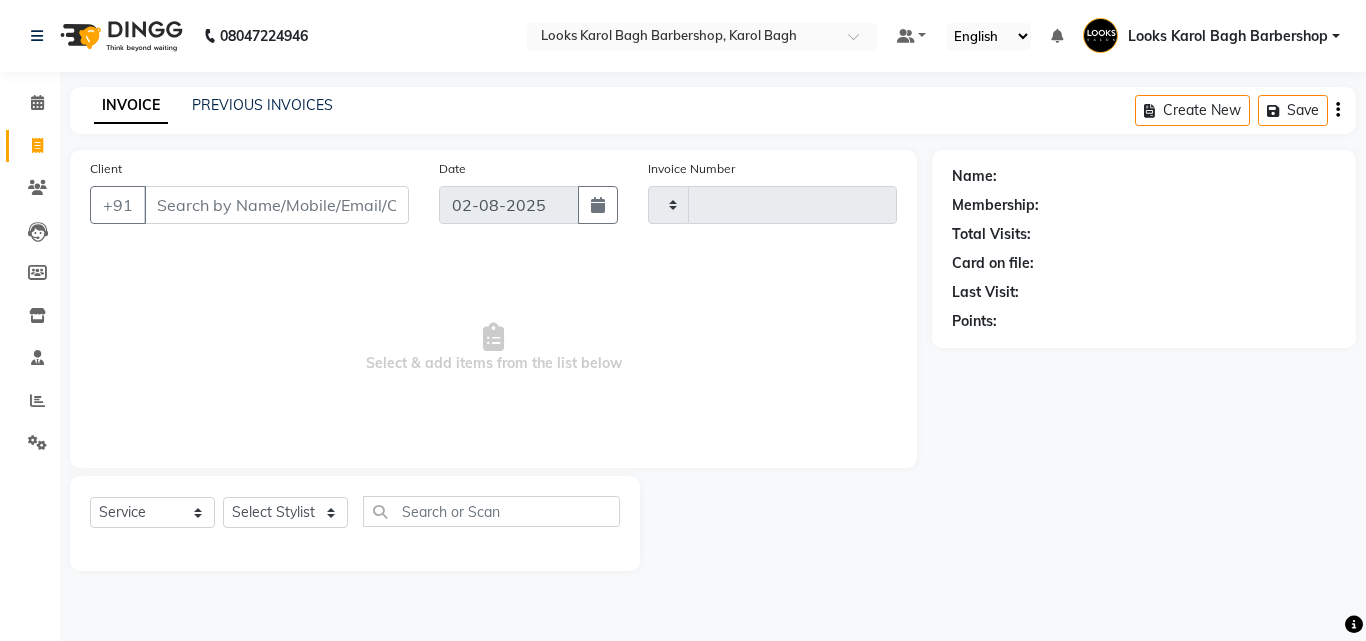 type on "3044" 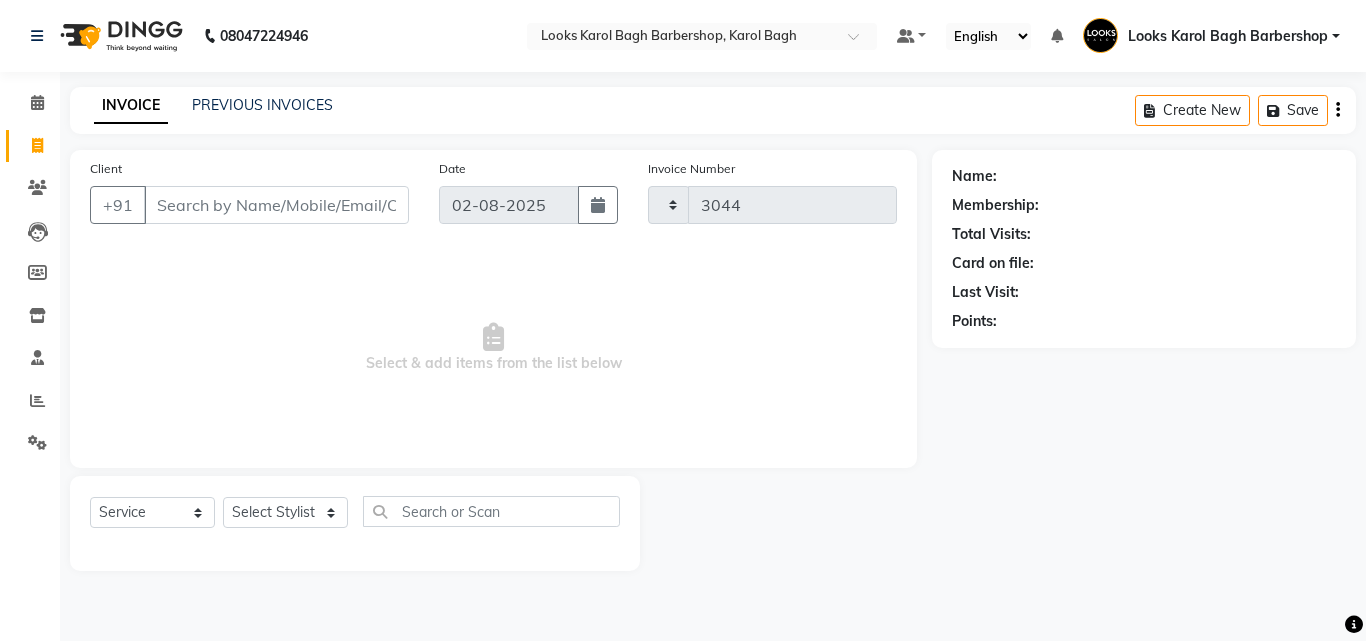 select on "4323" 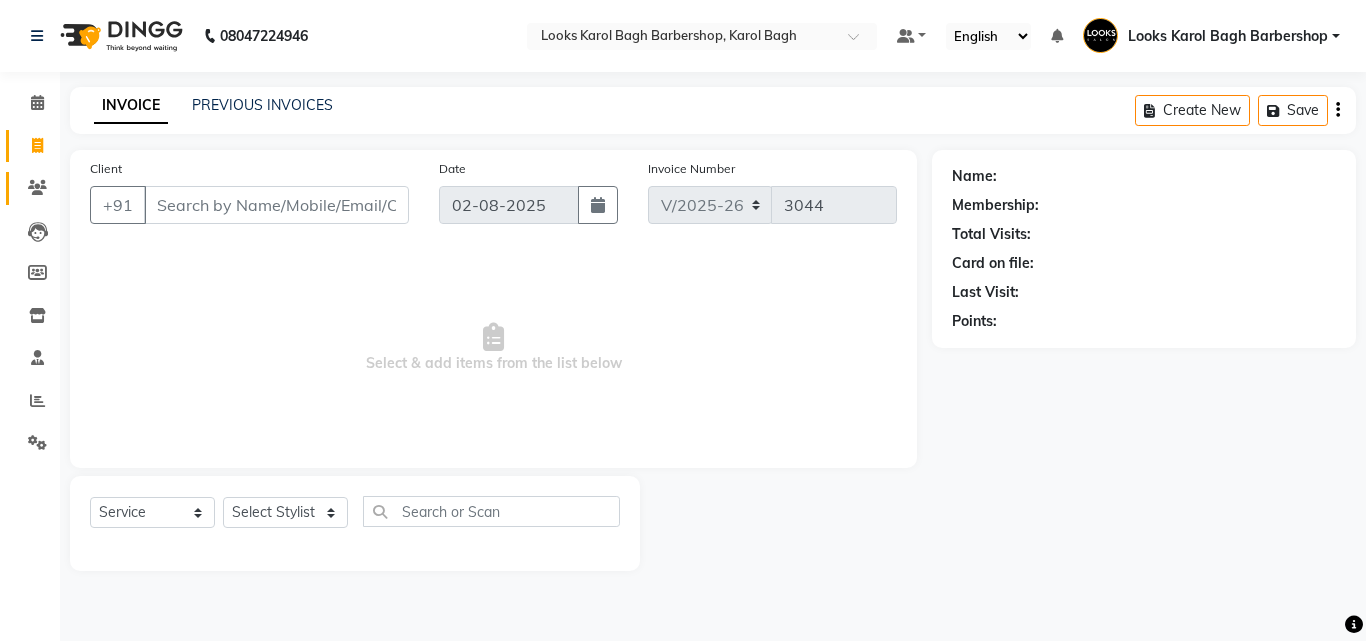 click 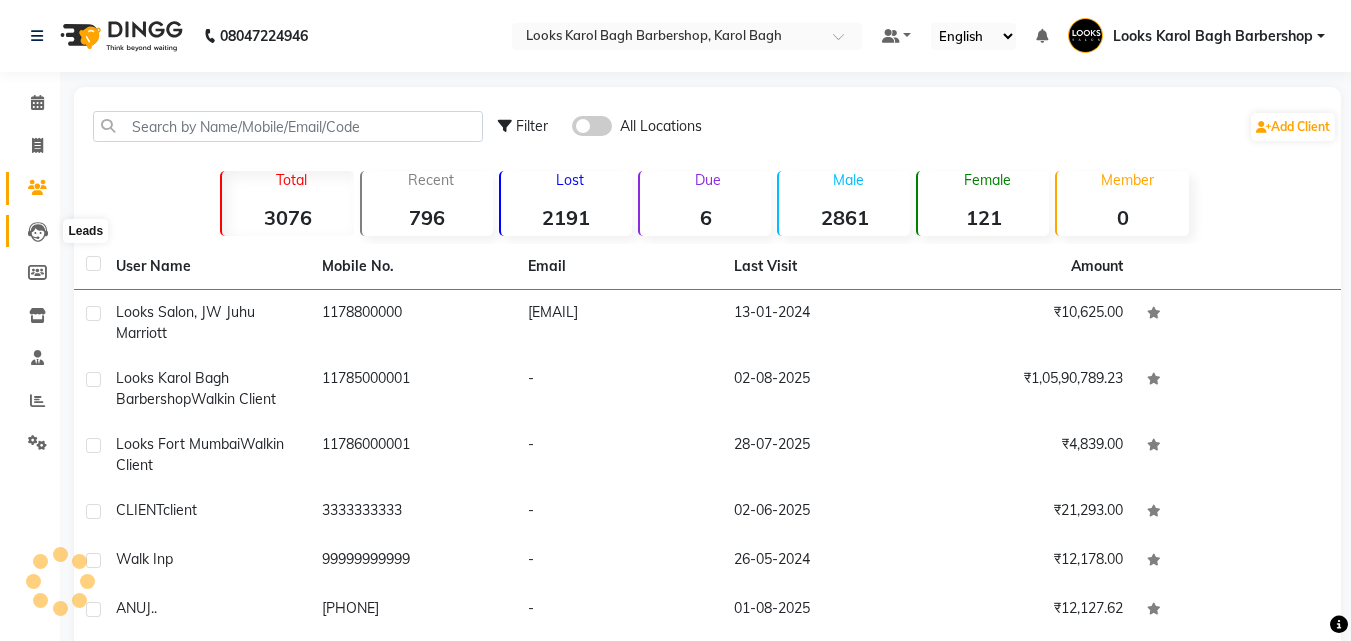 click 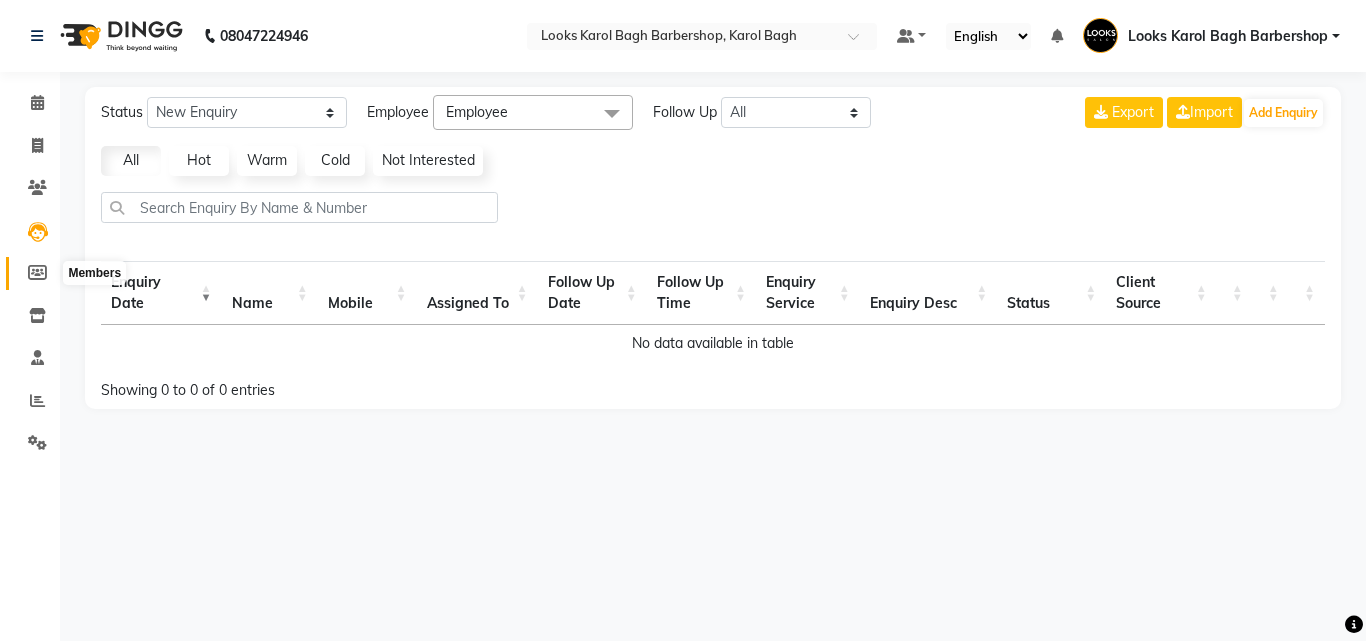 click 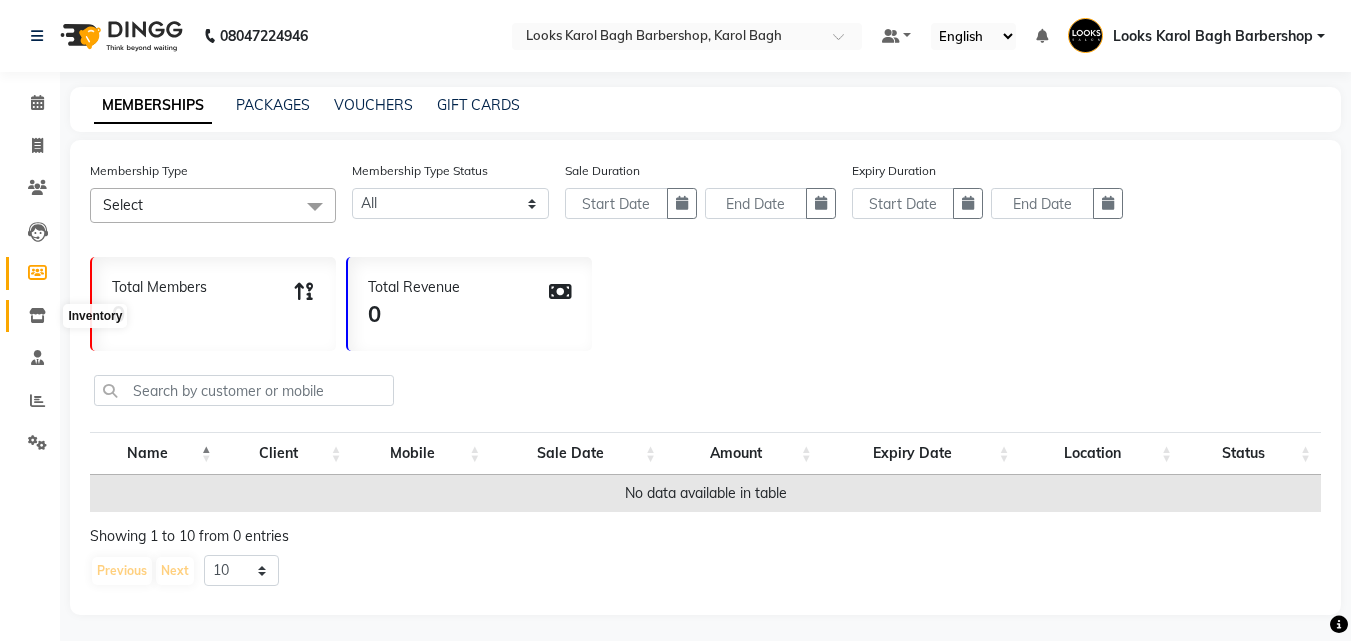 click 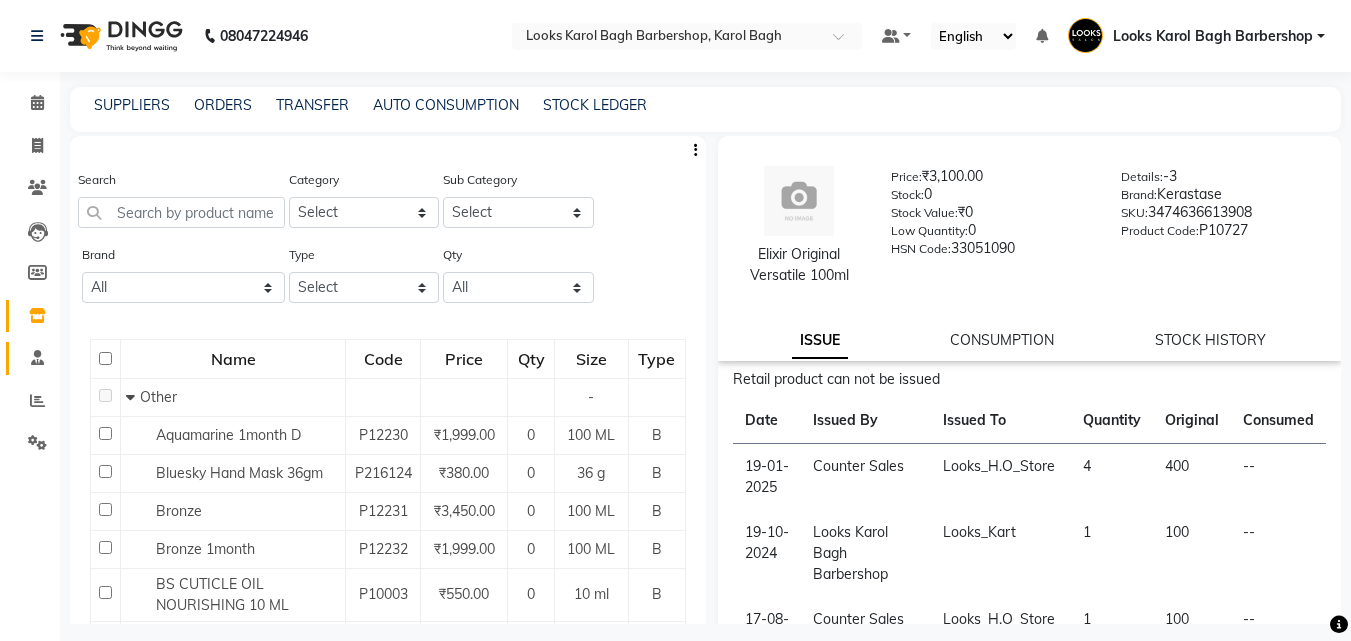 click 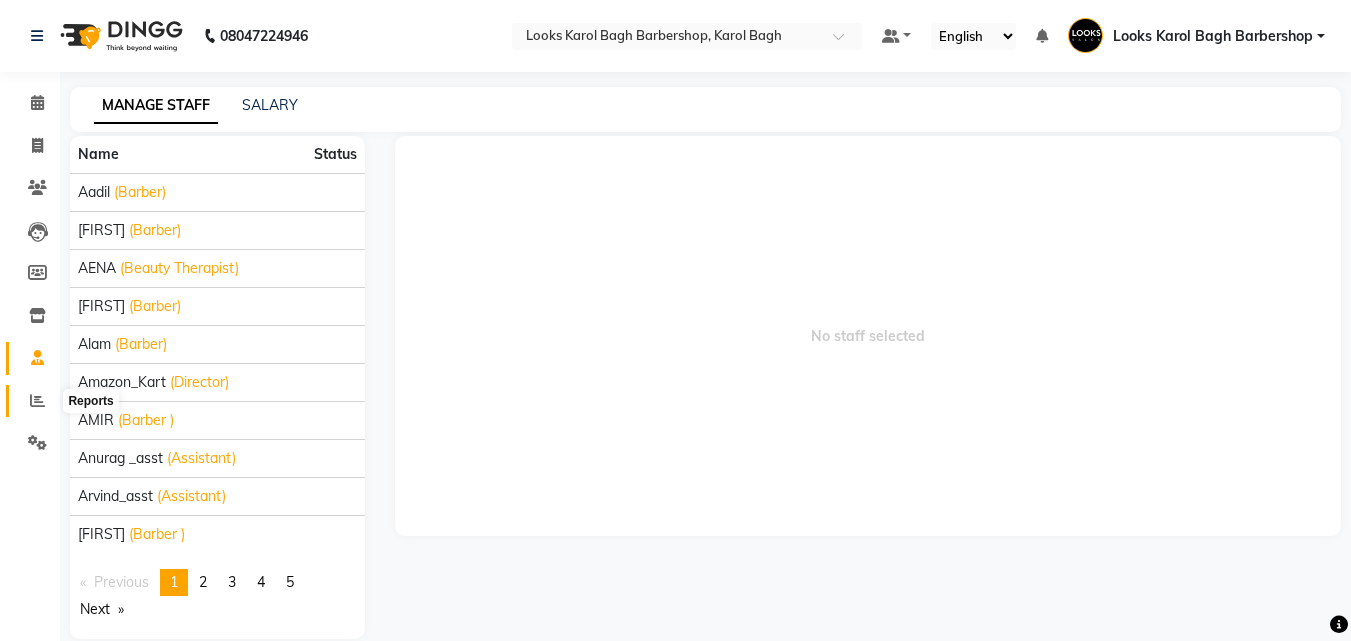 click 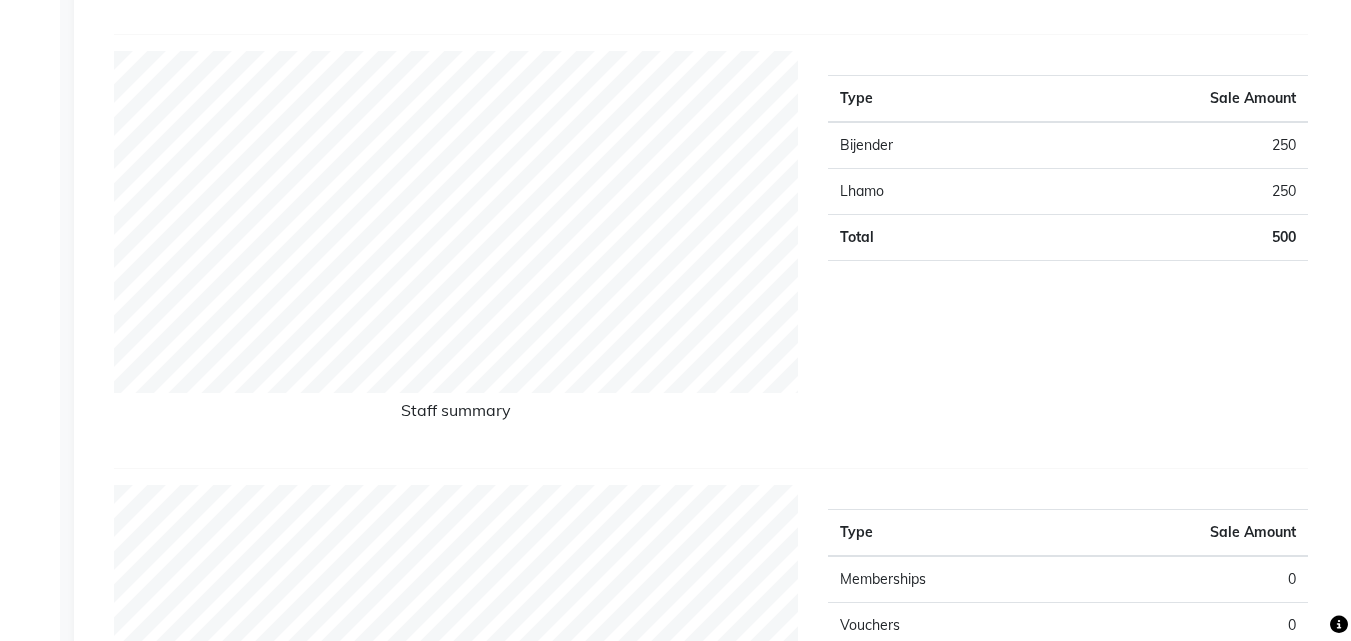 scroll, scrollTop: 0, scrollLeft: 0, axis: both 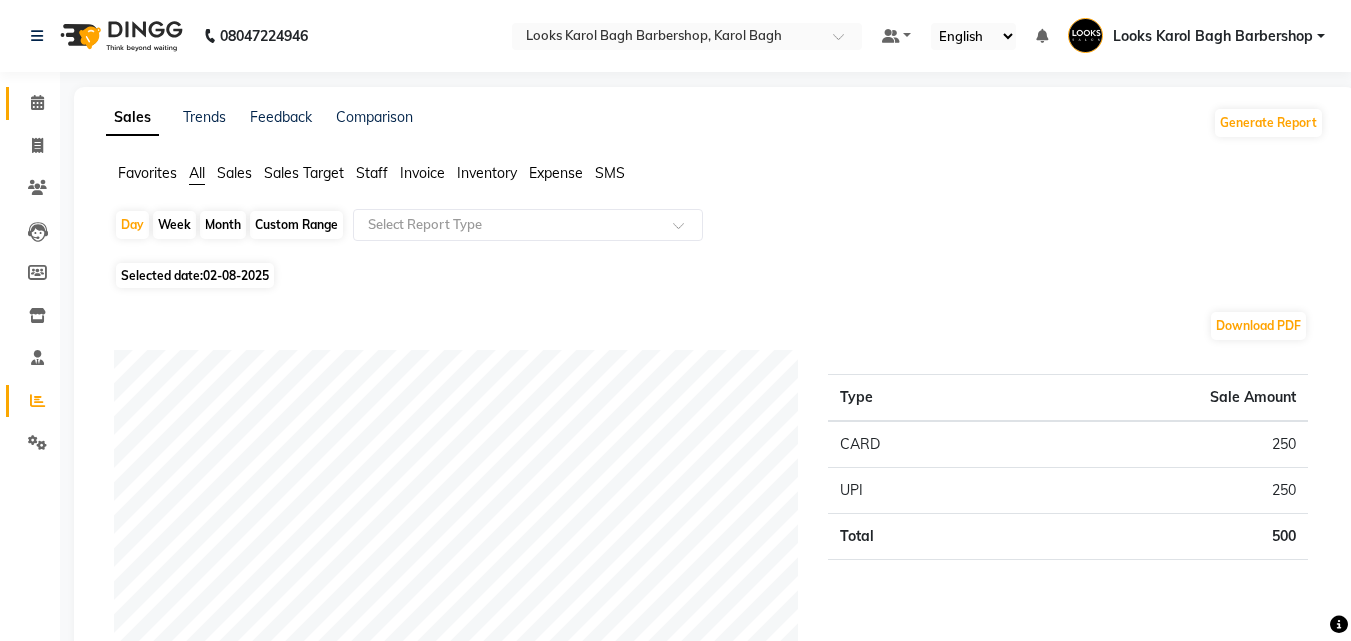 click on "Calendar" 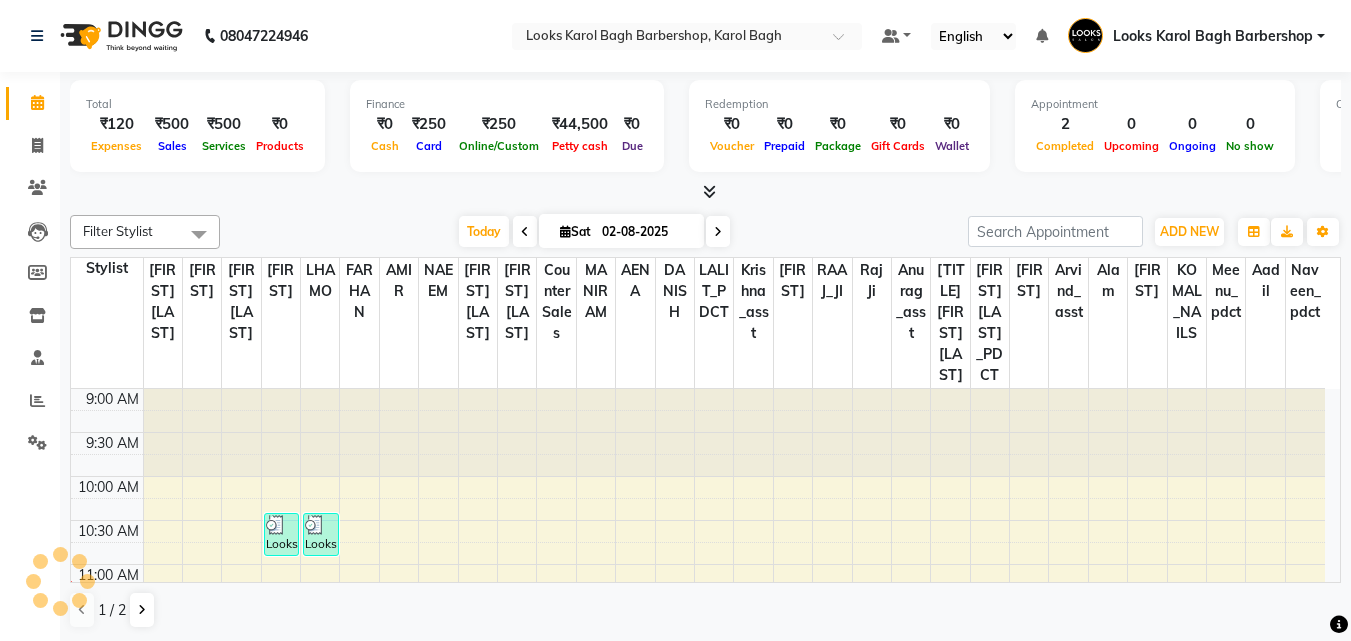 scroll, scrollTop: 0, scrollLeft: 0, axis: both 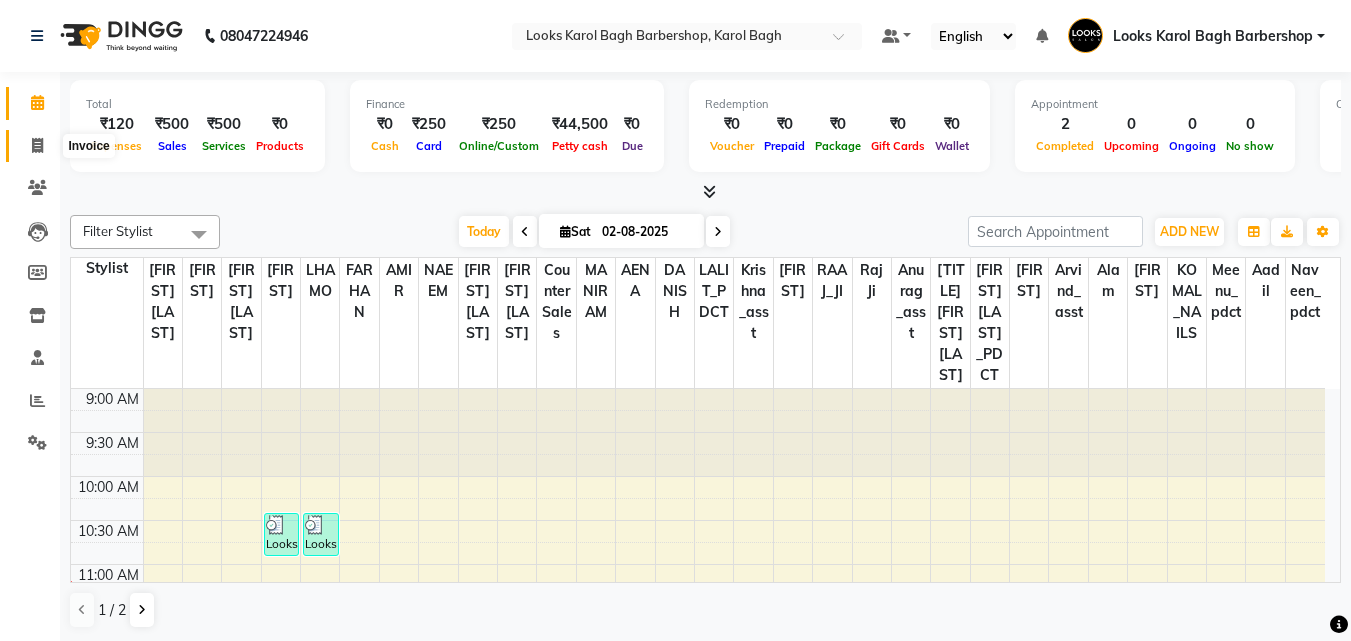 click 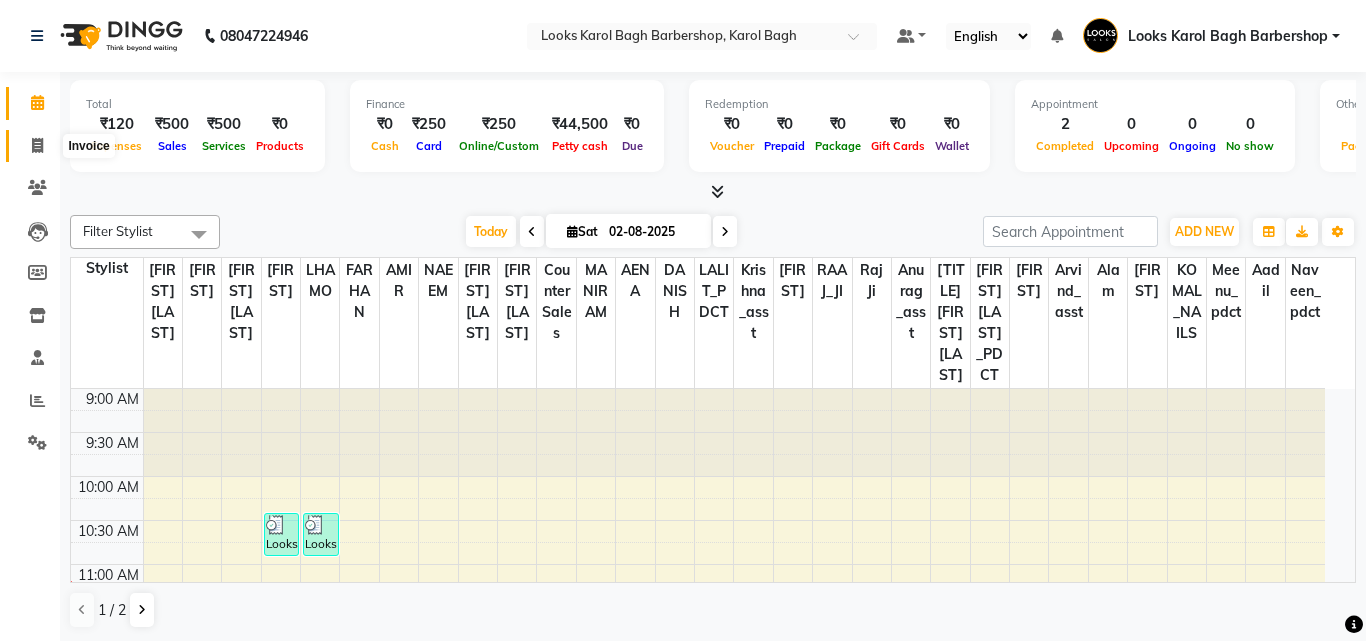 select on "service" 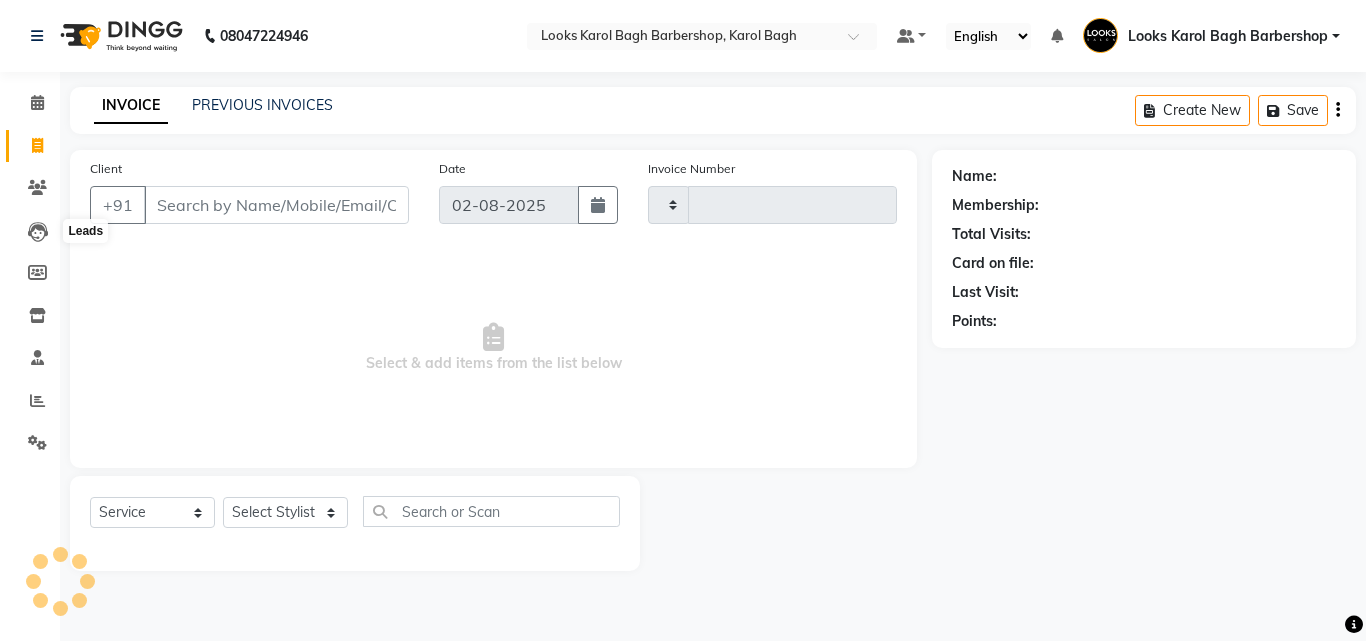 type on "3044" 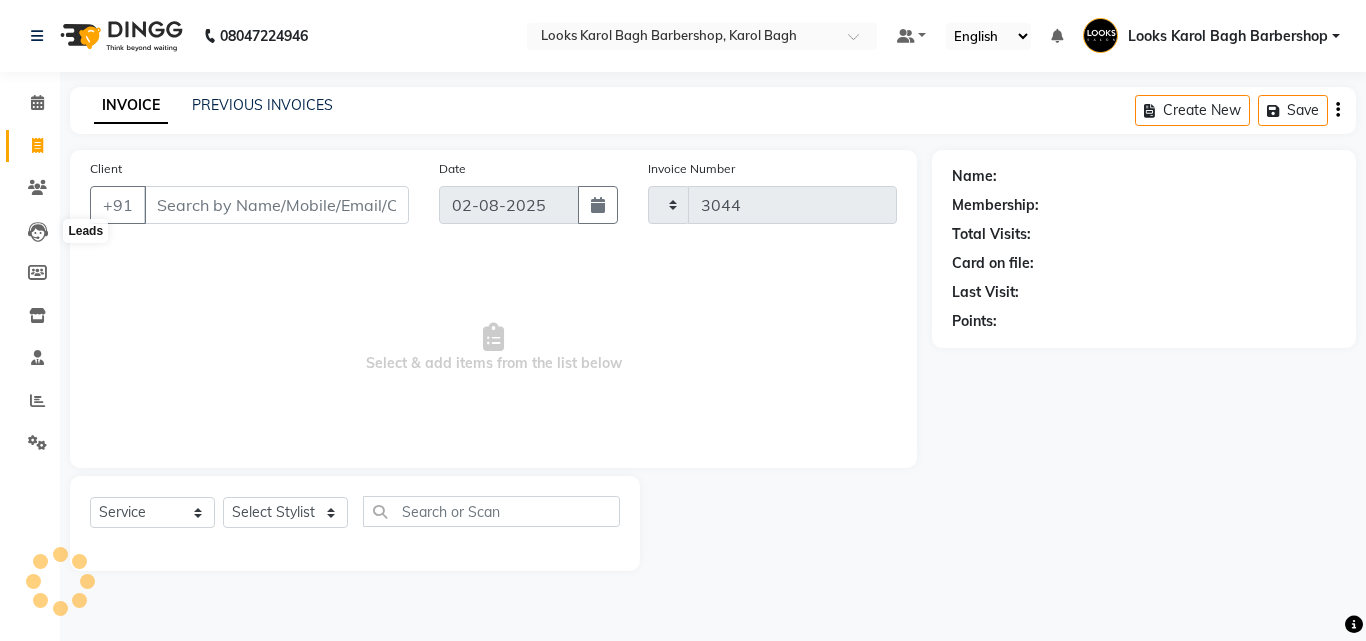 select on "4323" 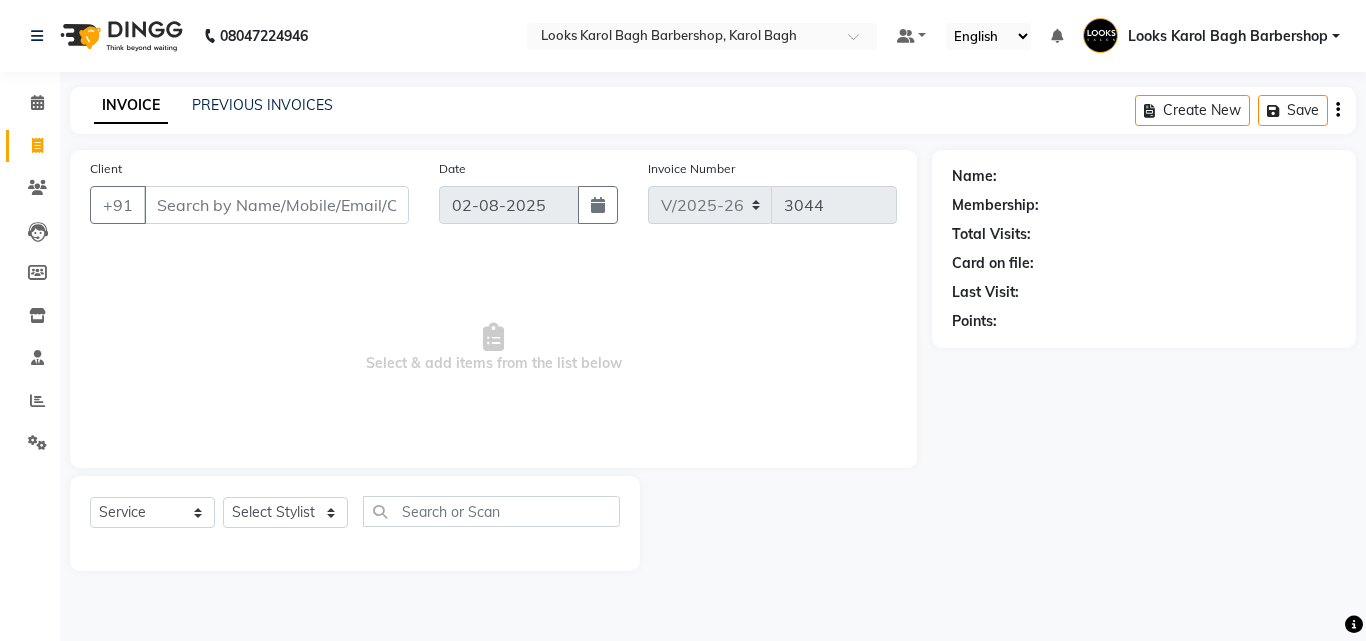 click on "Clients" 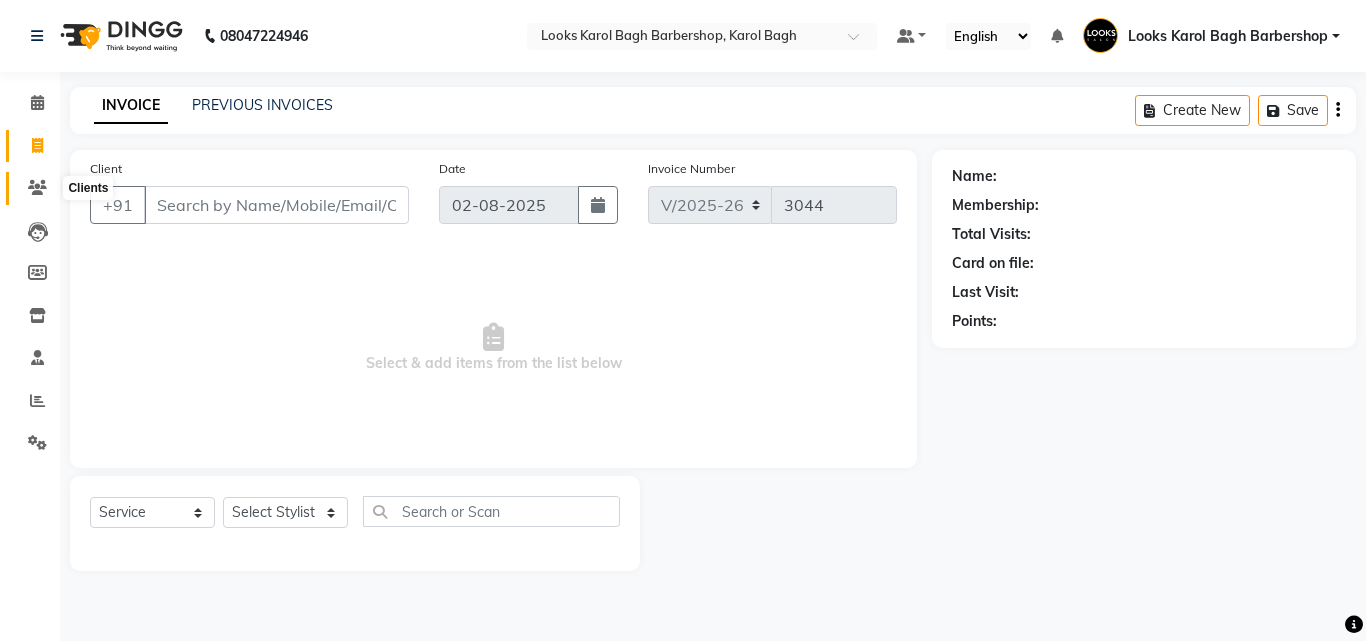 click 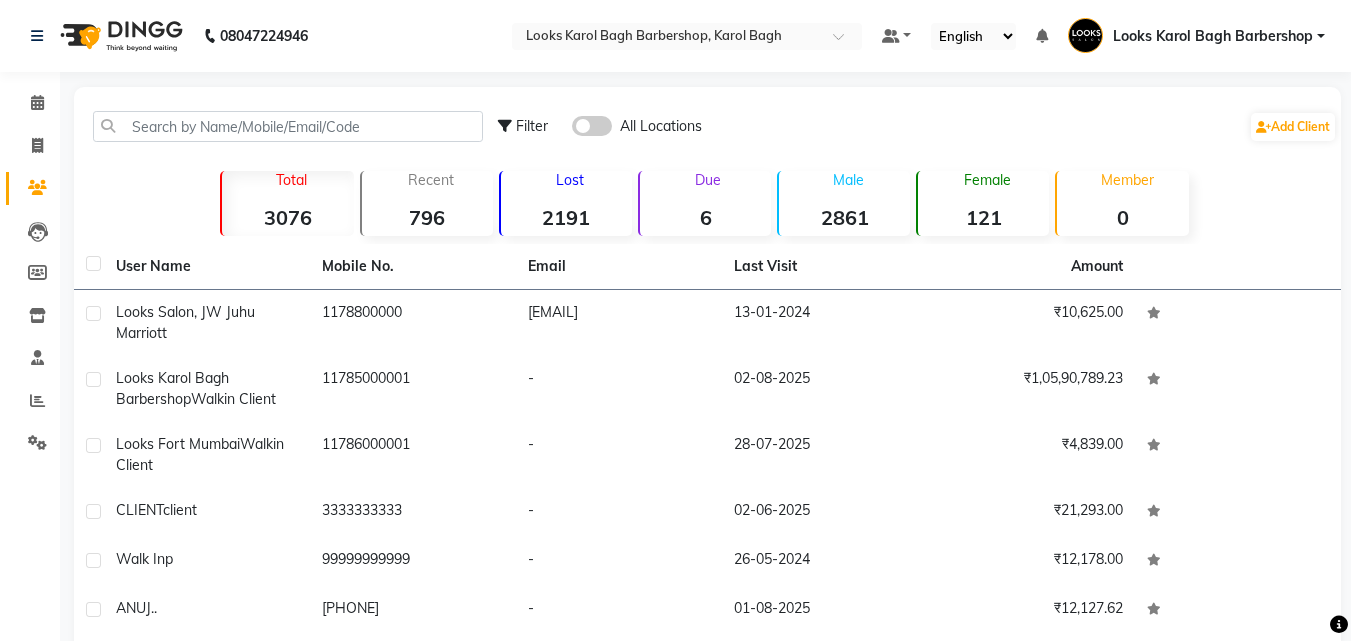 click on "Leads" 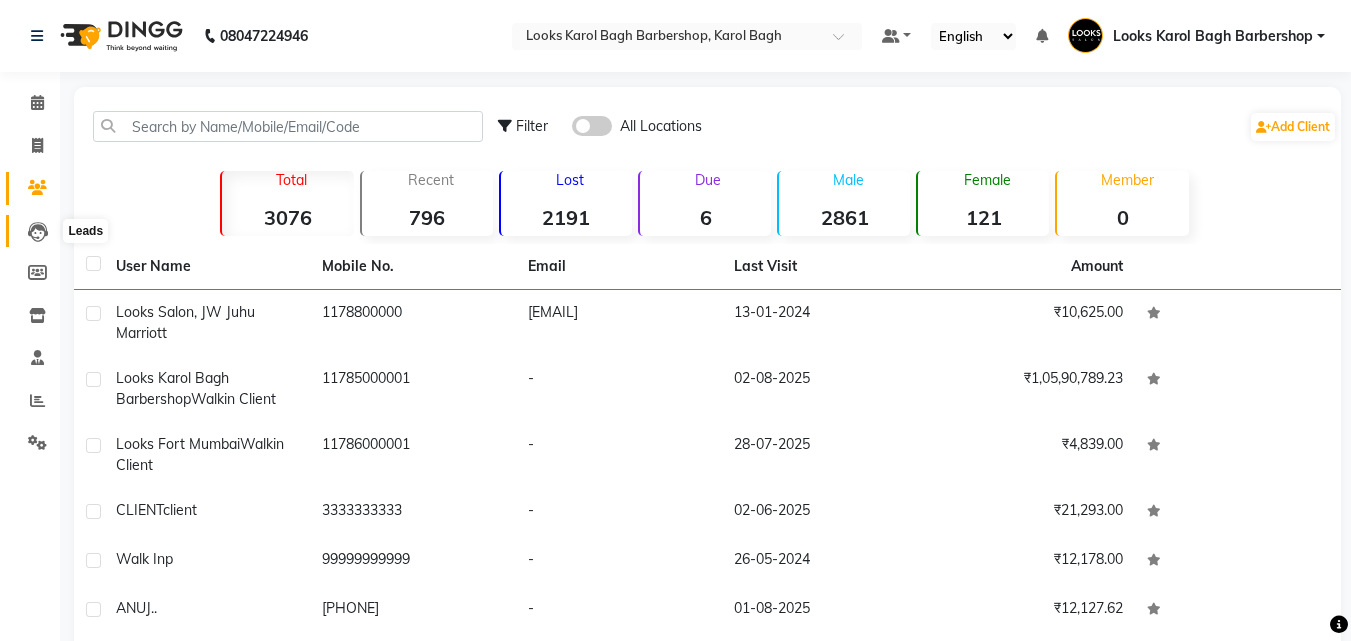 click 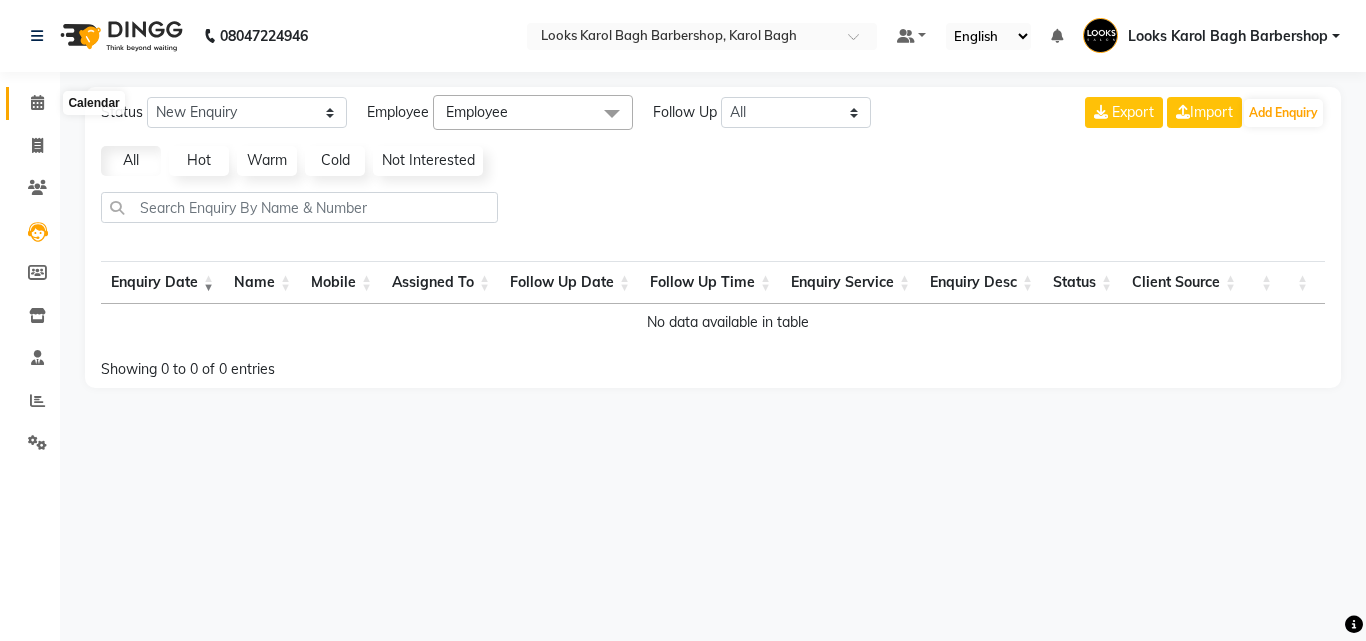click 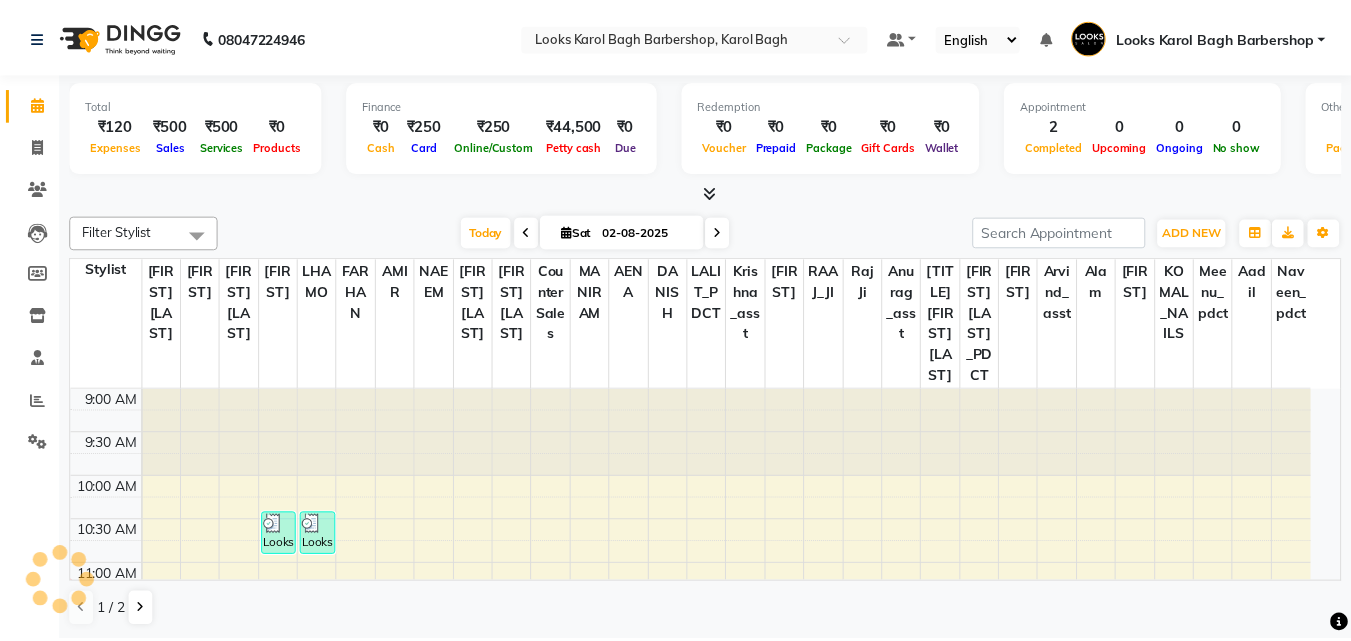 scroll, scrollTop: 0, scrollLeft: 0, axis: both 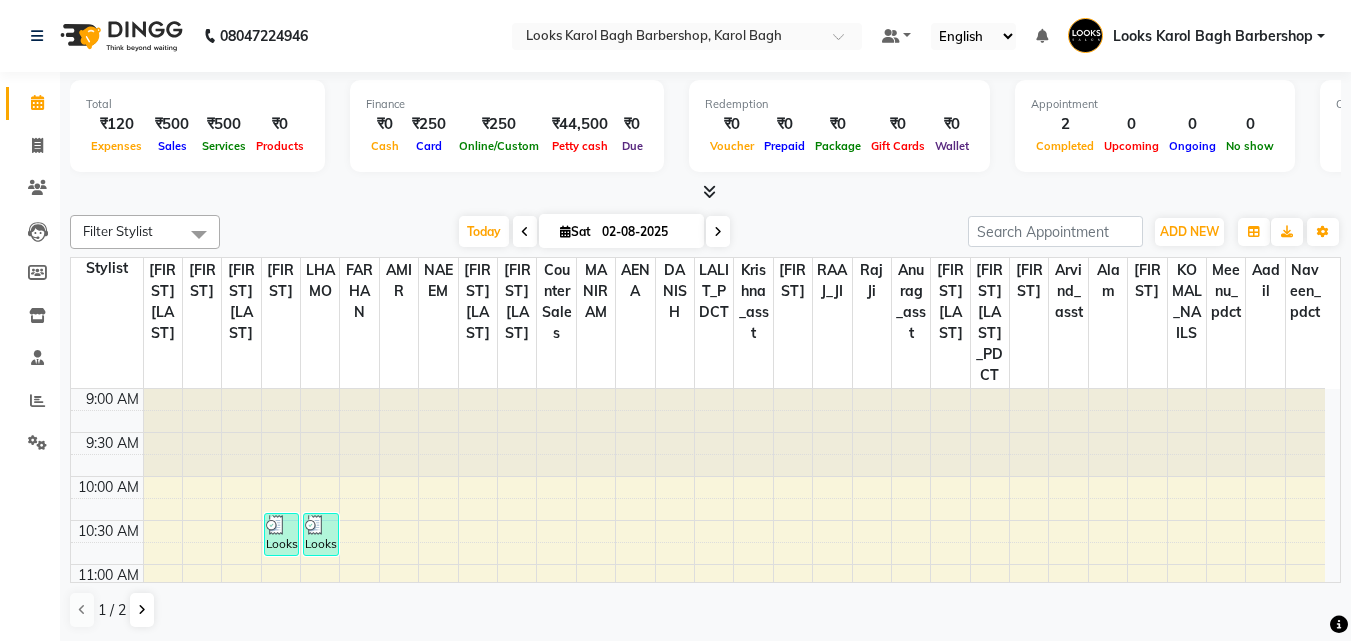 click at bounding box center (709, 191) 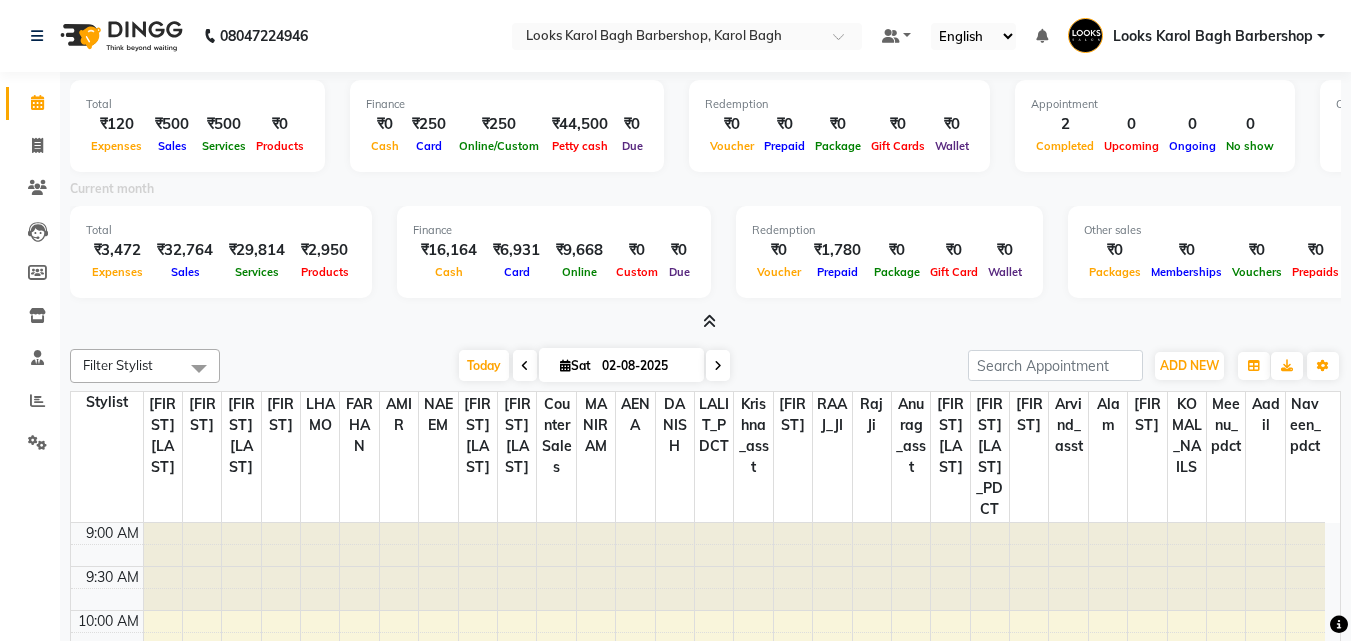 click at bounding box center (709, 321) 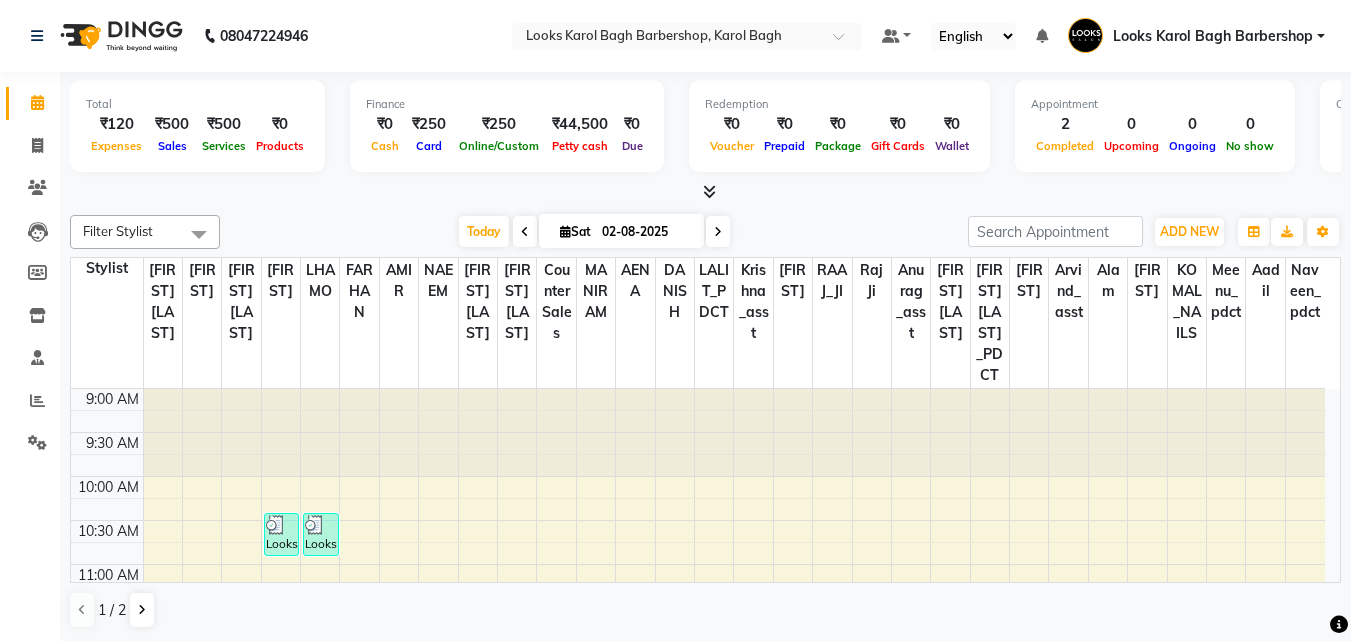 click at bounding box center (705, 192) 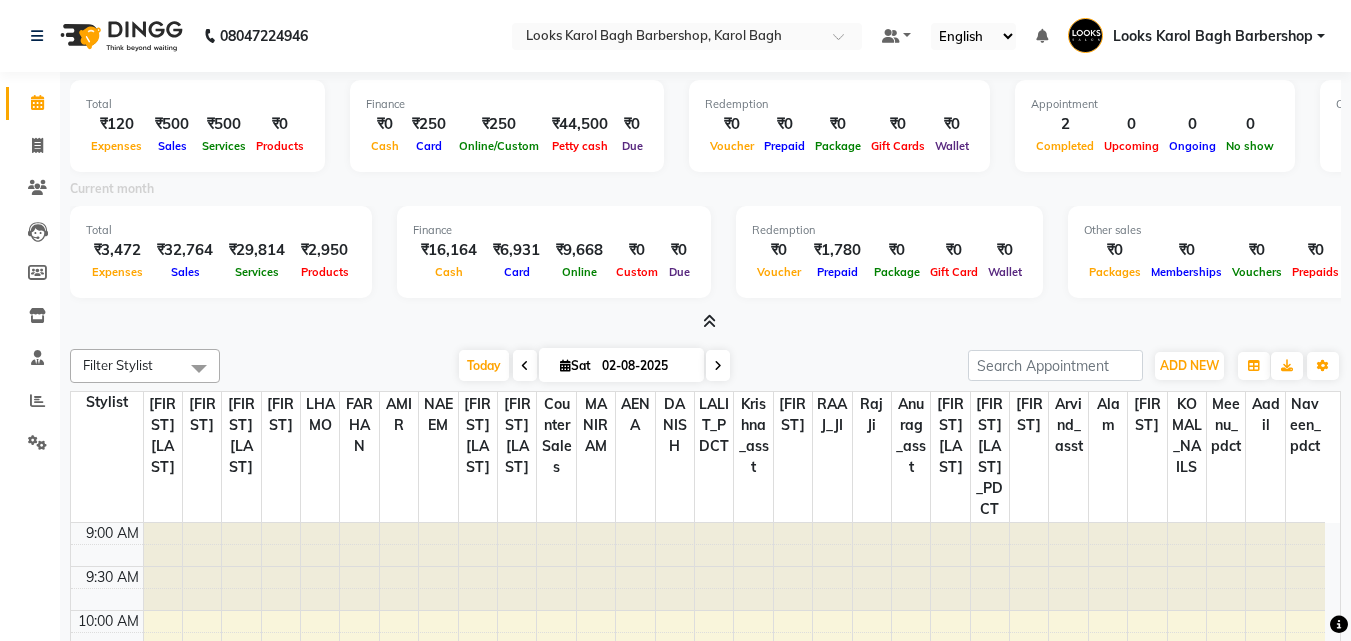click on "Total  ₹120  Expenses ₹500  Sales ₹500  Services ₹0  Products Finance  ₹0  Cash ₹250  Card ₹250  Online/Custom ₹44,500 Petty cash ₹0 Due  Redemption  ₹0 Voucher ₹0 Prepaid ₹0 Package ₹0  Gift Cards ₹0  Wallet  Appointment  2 Completed 0 Upcoming 0 Ongoing 0 No show  Other sales  ₹0  Packages ₹0  Memberships ₹0  Vouchers ₹0  Prepaids ₹0  Gift Cards Current month Total  ₹3,472  Expenses ₹32,764  Sales ₹29,814 Services ₹2,950 Products  Finance  ₹16,164  Cash ₹6,931  Card ₹9,668 Online ₹0 Custom ₹0 Due  Redemption  ₹0 Voucher ₹1,780 Prepaid ₹0 Package ₹0 Gift Card ₹0 Wallet Other sales  ₹0  Packages ₹0  Memberships ₹0  Vouchers ₹0  Prepaids ₹0  Gift Cards" at bounding box center [705, 202] 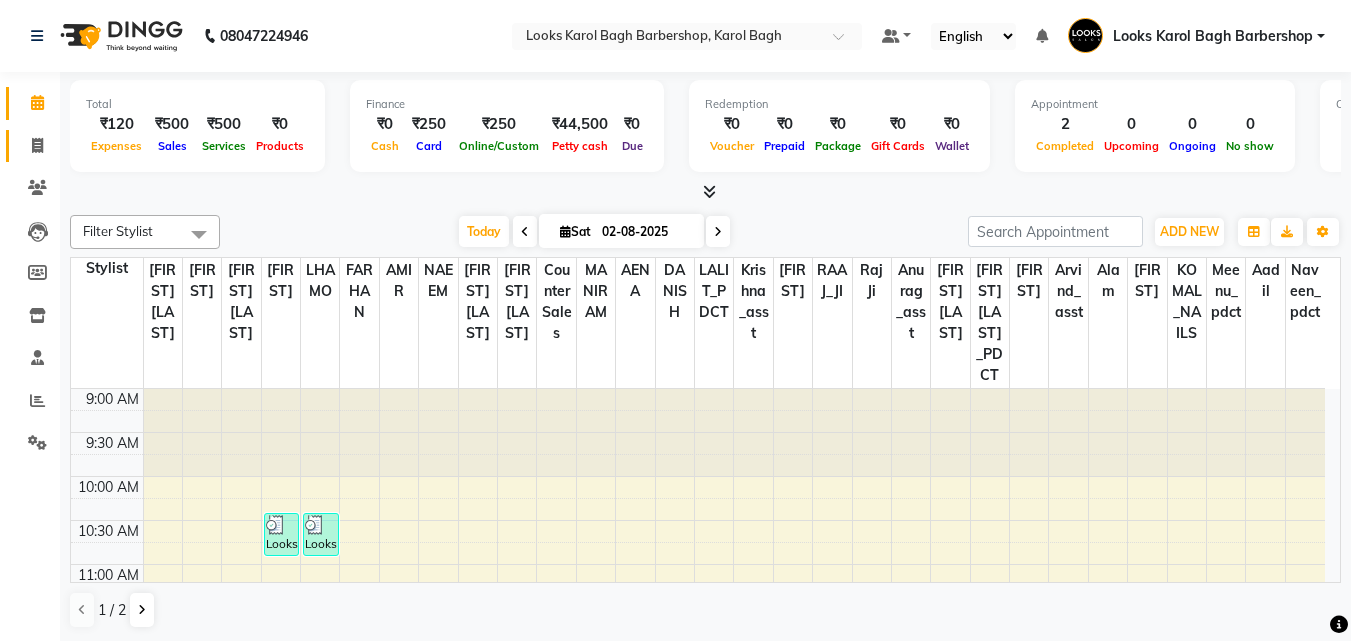 click on "Invoice" 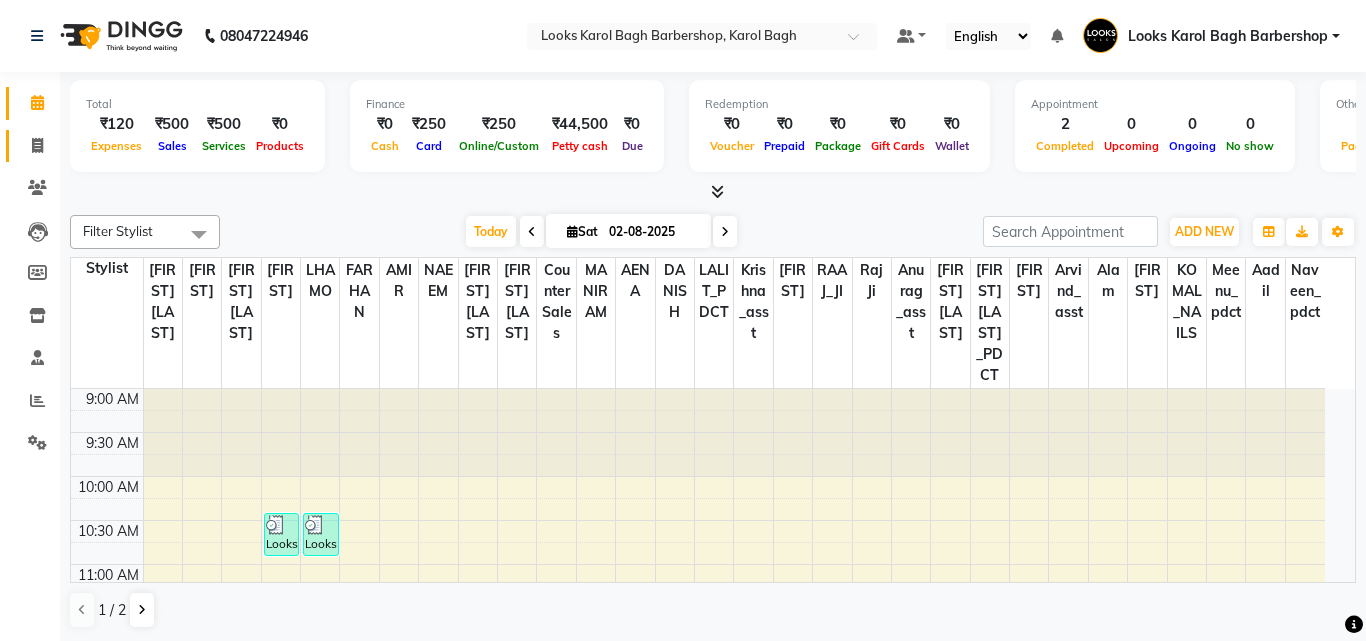 select on "service" 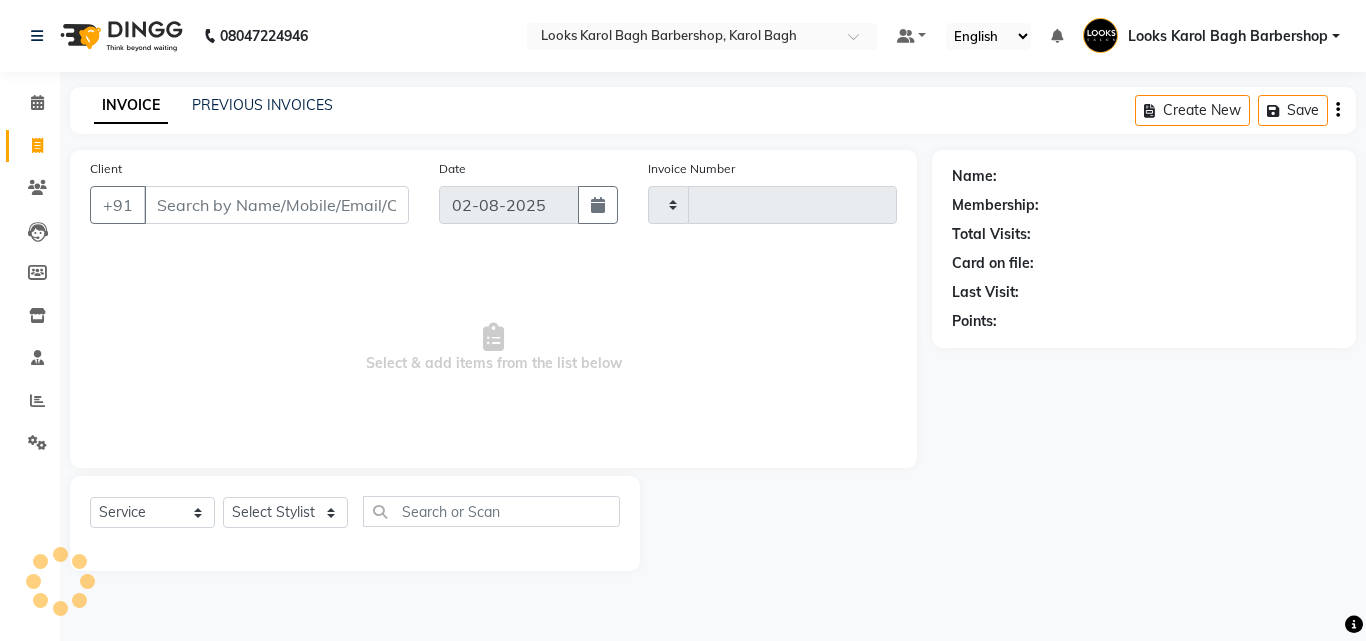 type on "3044" 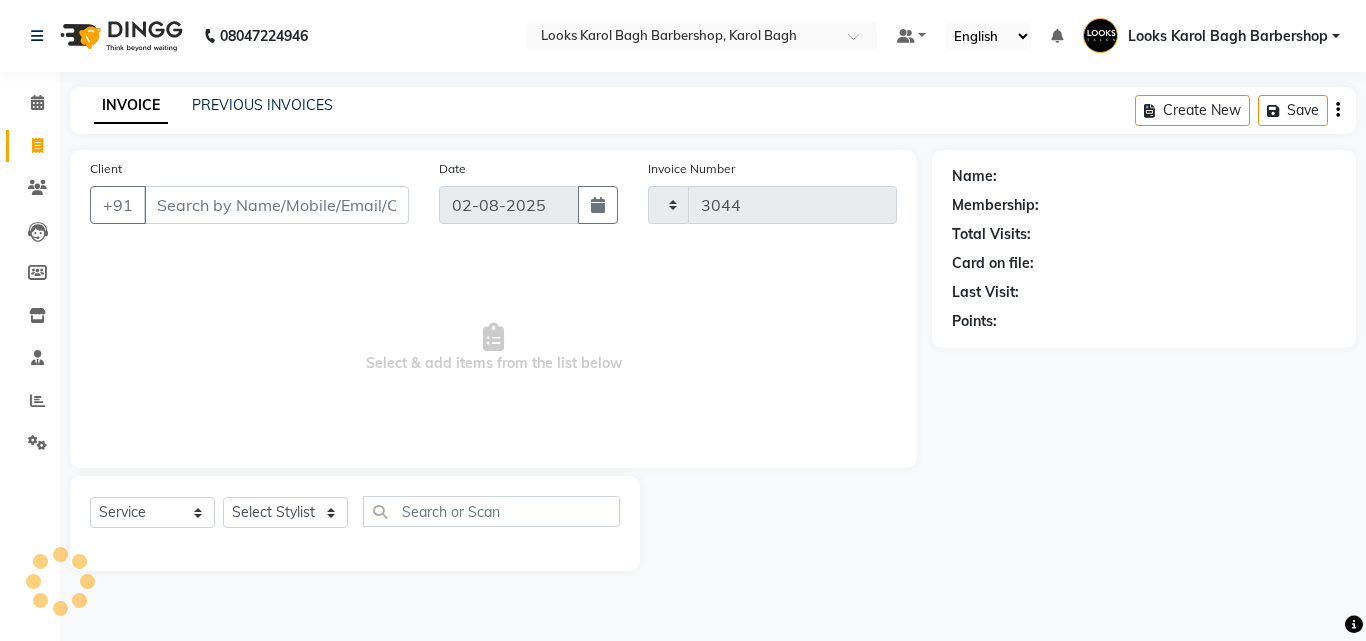 select on "4323" 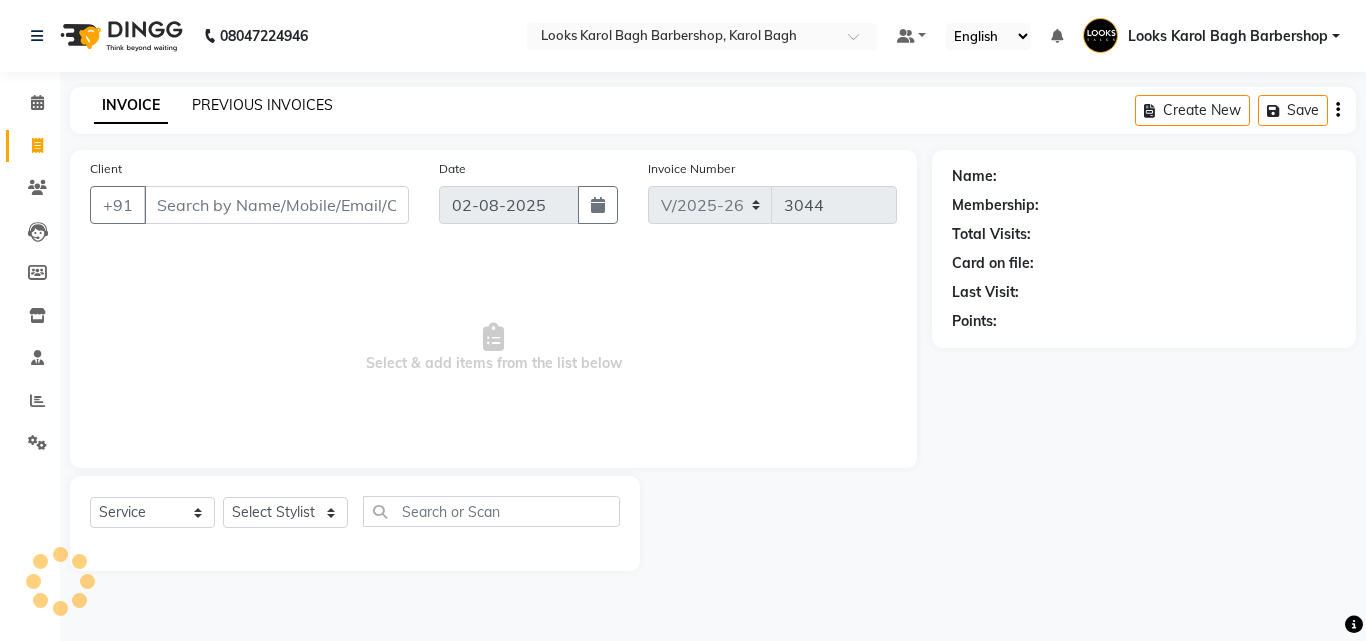 click on "PREVIOUS INVOICES" 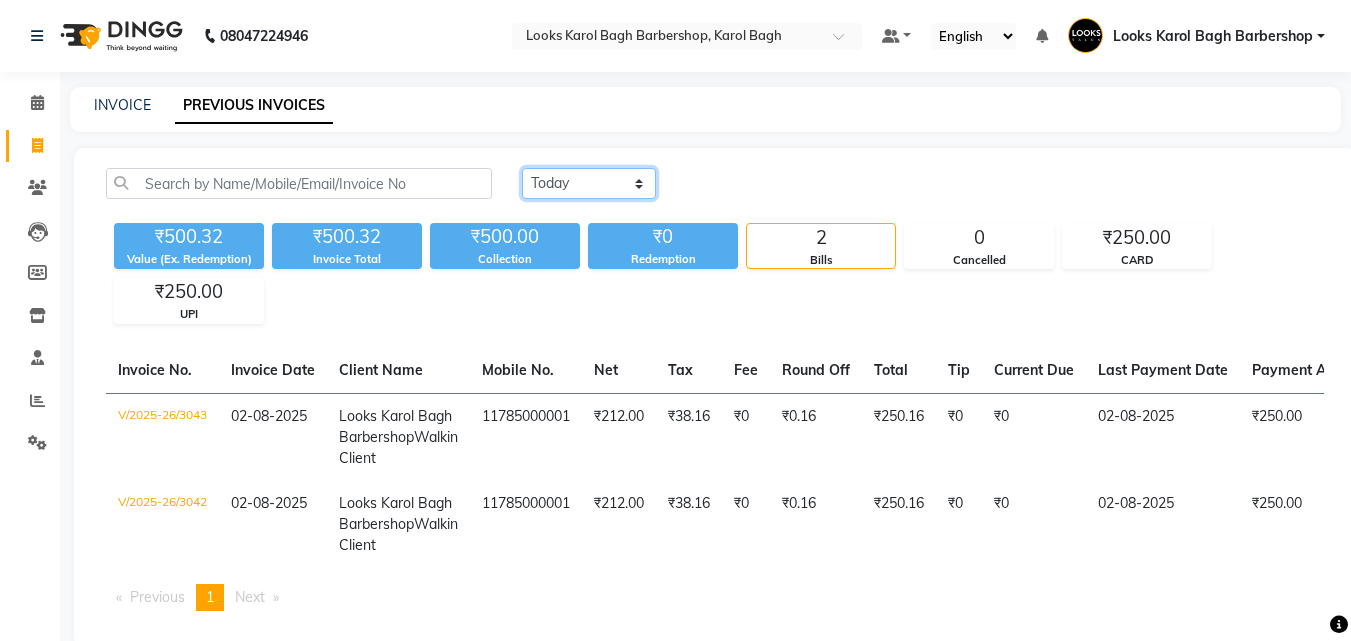 click on "Today Yesterday Custom Range" 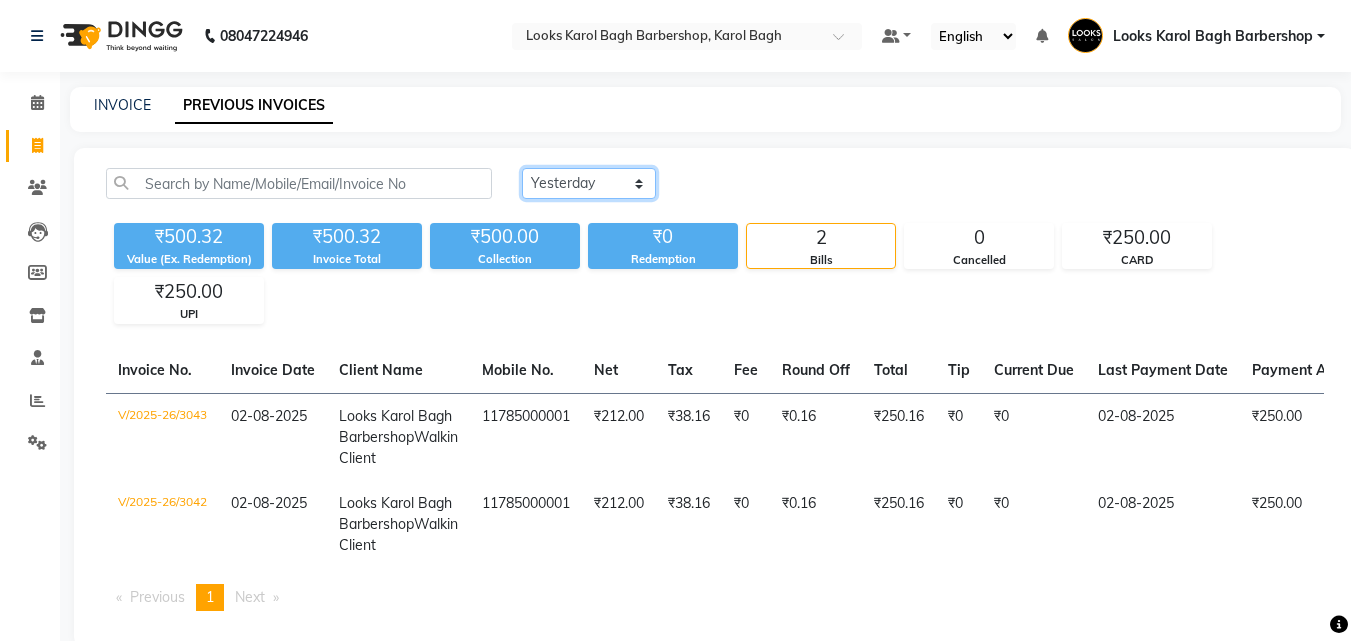 click on "Today Yesterday Custom Range" 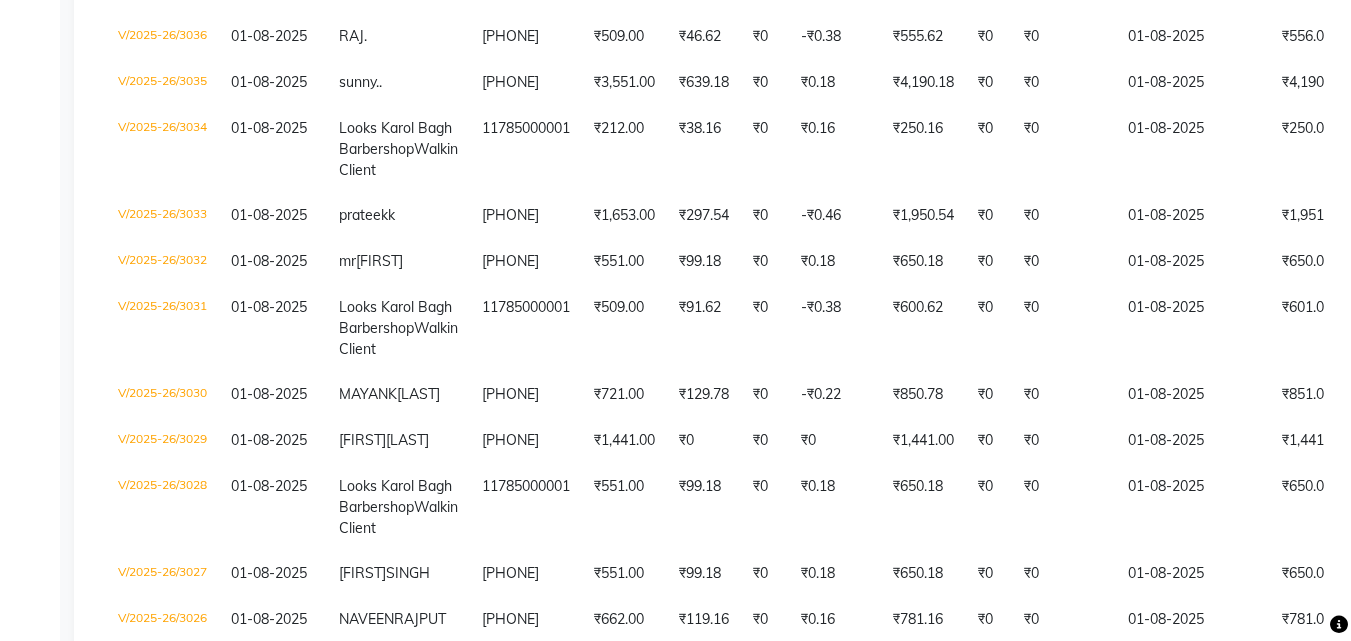 scroll, scrollTop: 0, scrollLeft: 0, axis: both 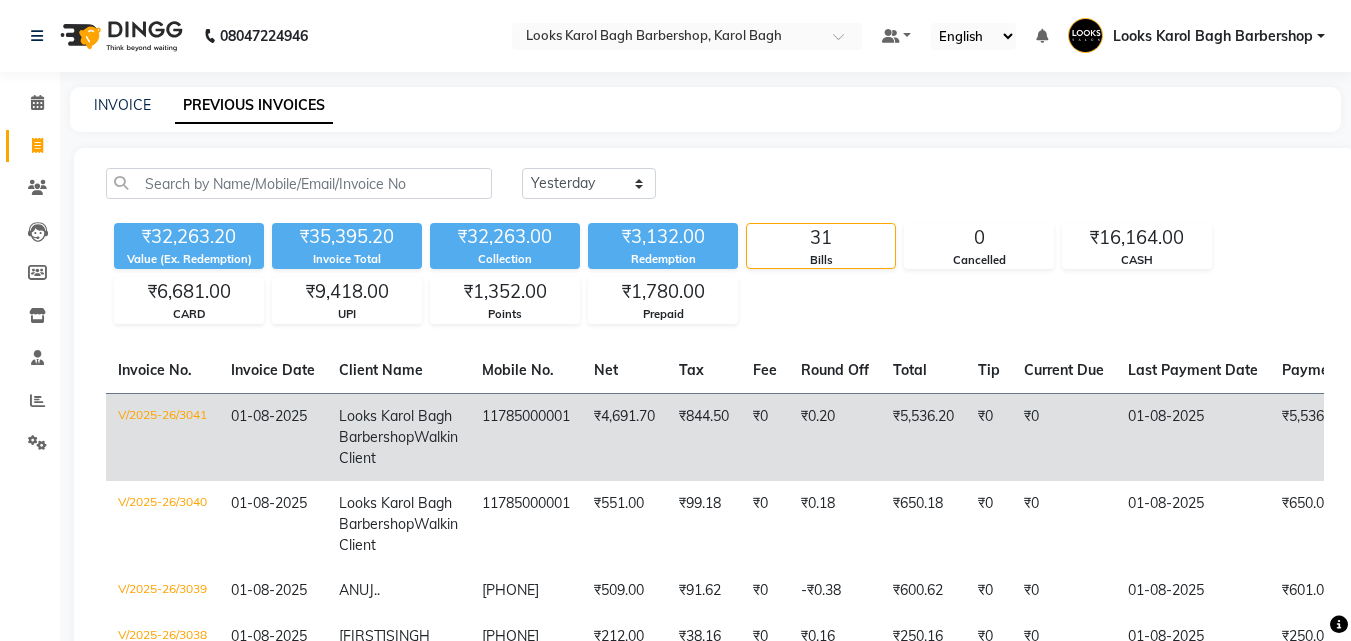click on "₹5,536.20" 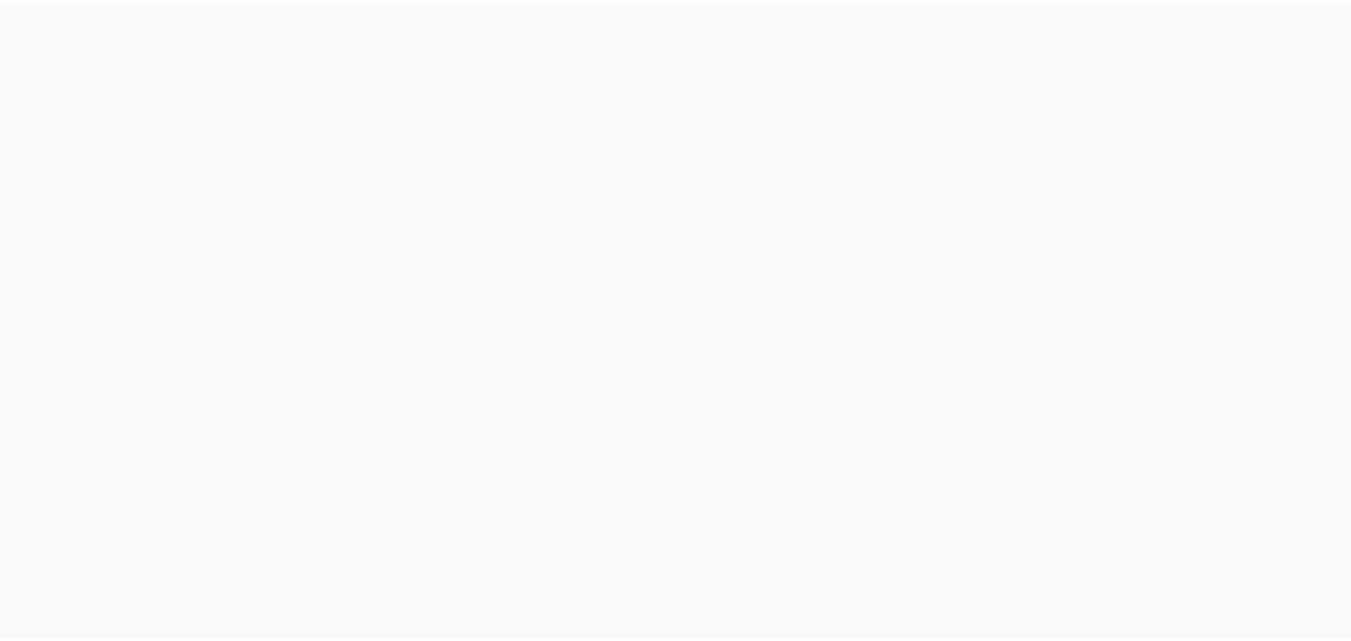 scroll, scrollTop: 0, scrollLeft: 0, axis: both 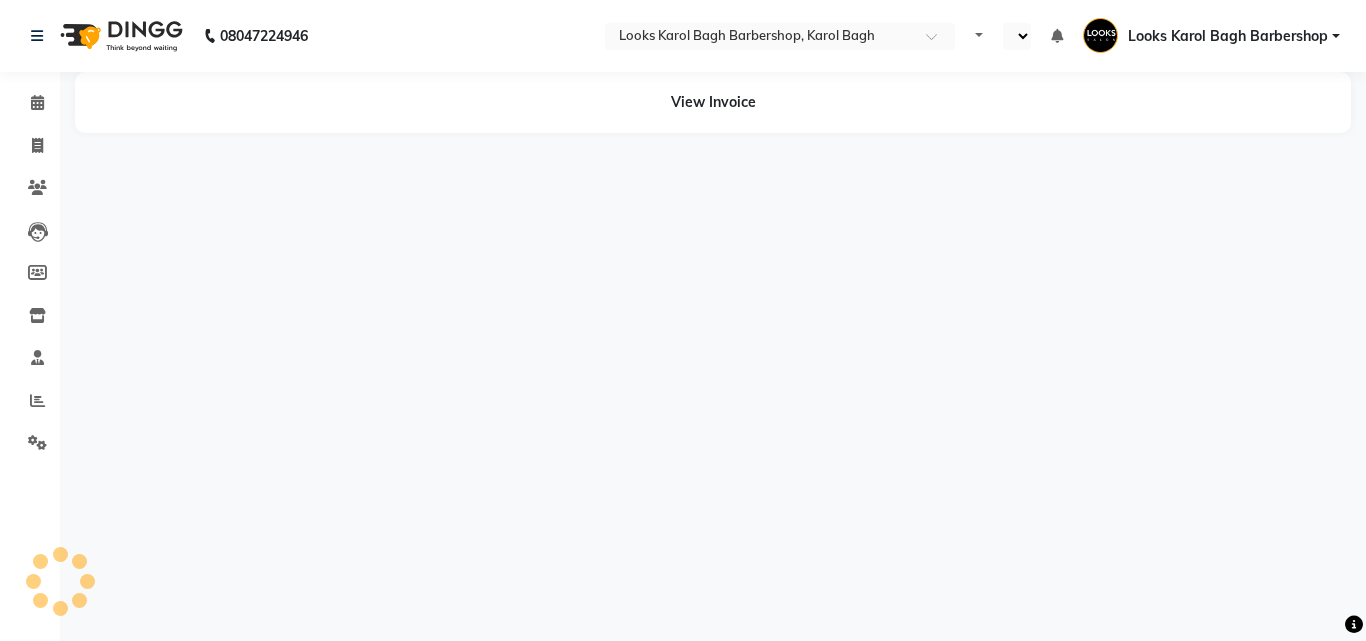 select on "en" 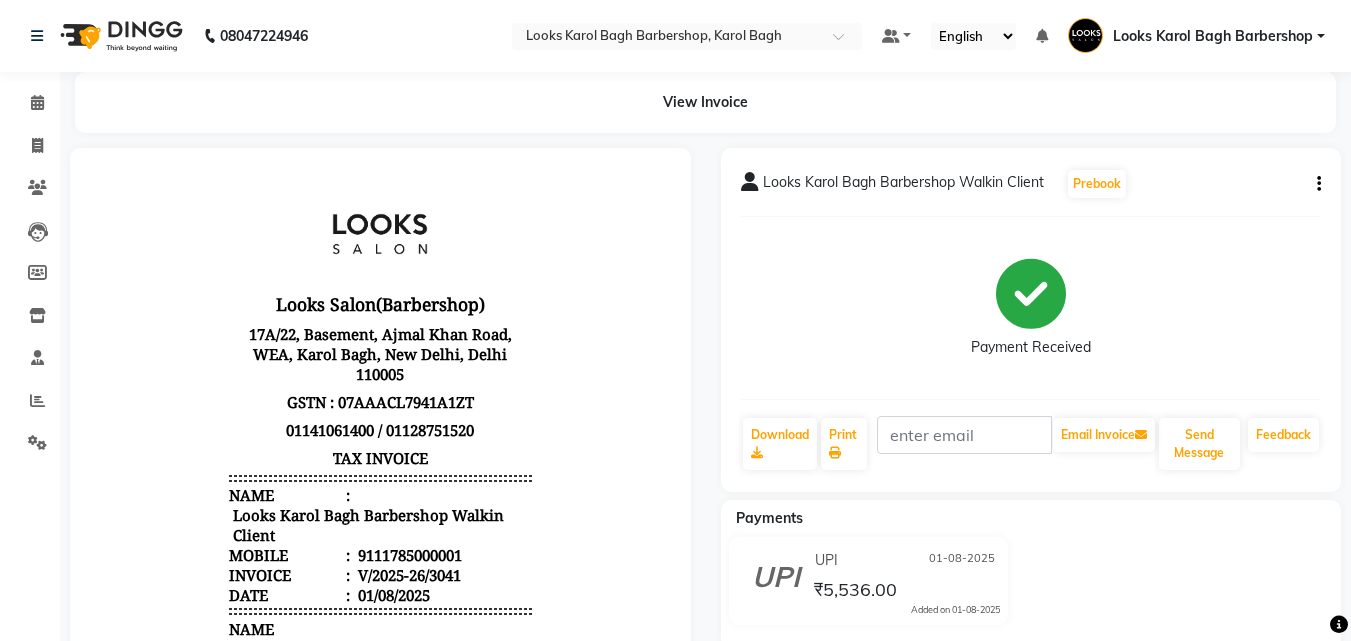 scroll, scrollTop: 0, scrollLeft: 0, axis: both 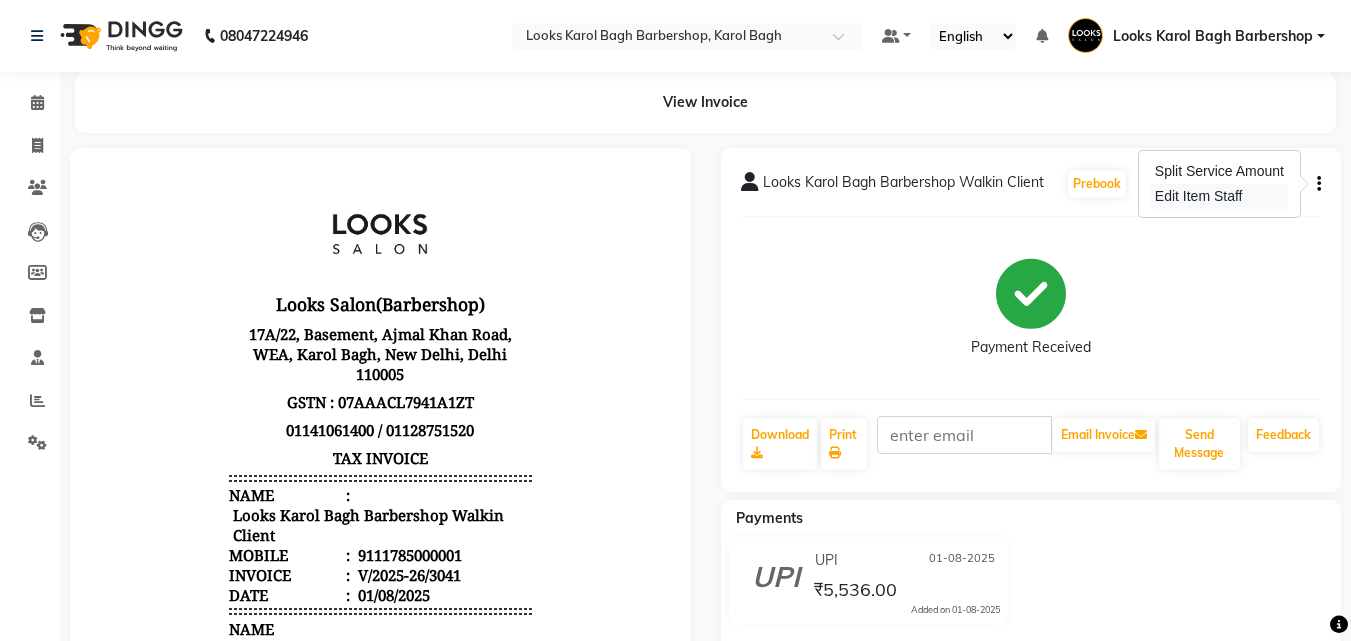 click on "Edit Item Staff" at bounding box center [1219, 196] 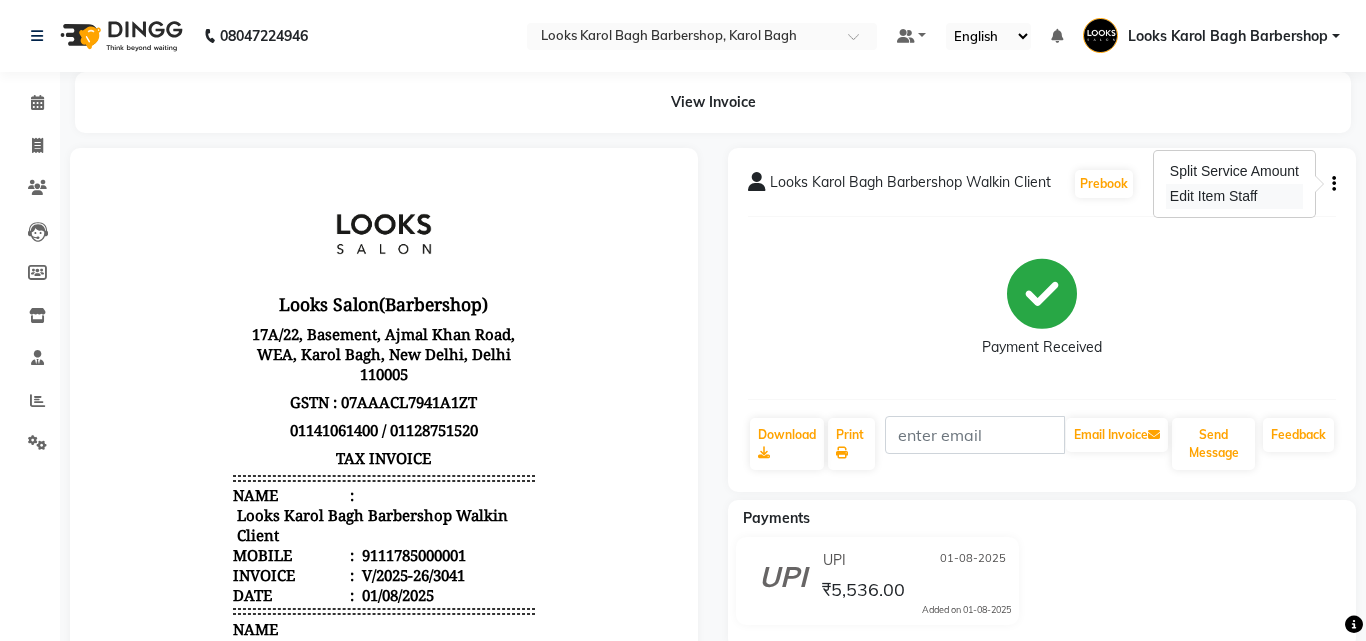 select 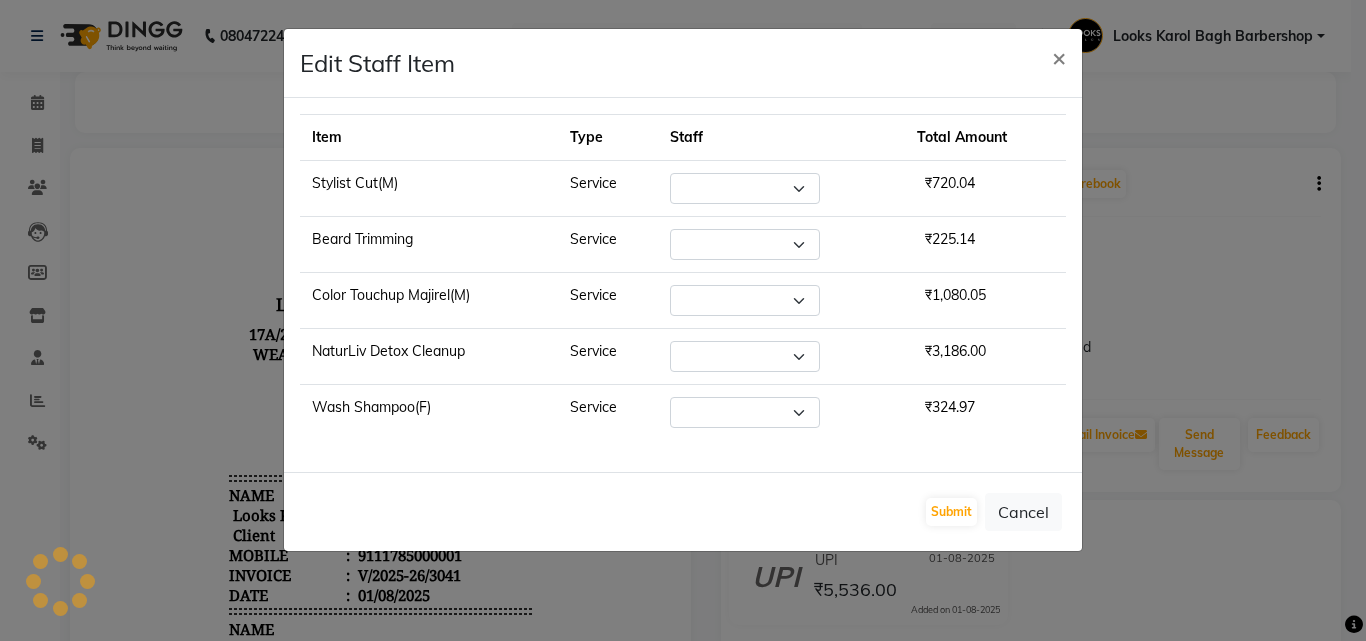 select on "23406" 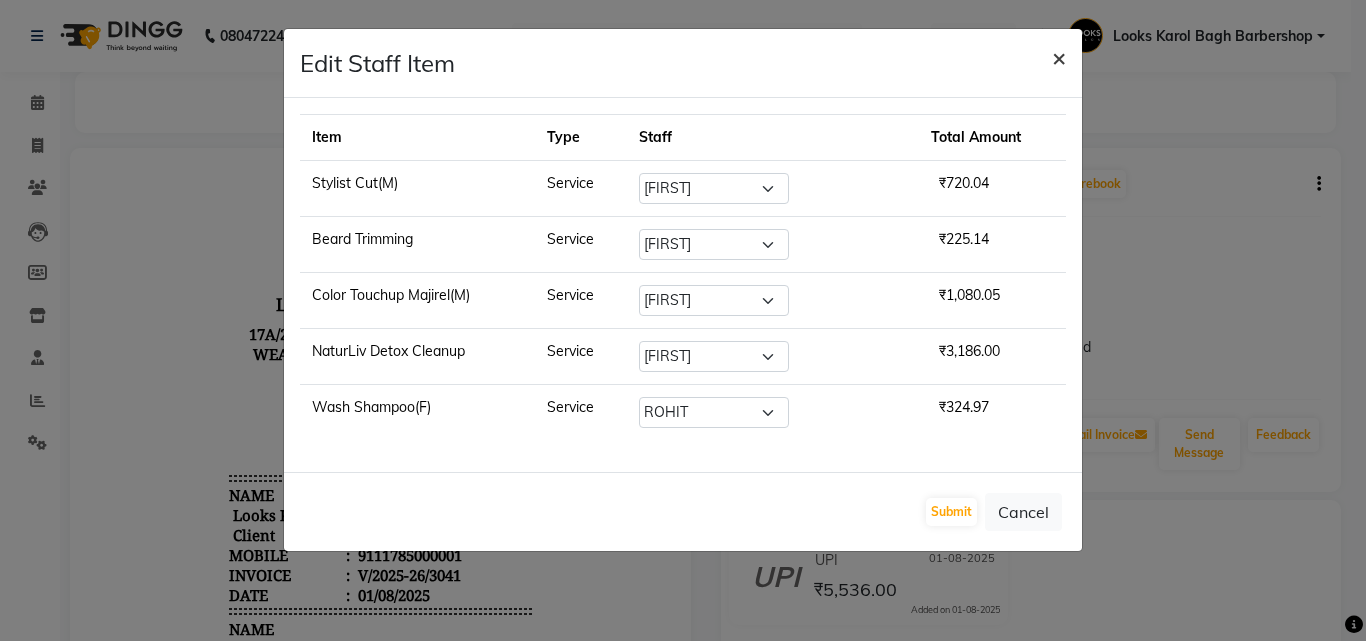 click on "×" 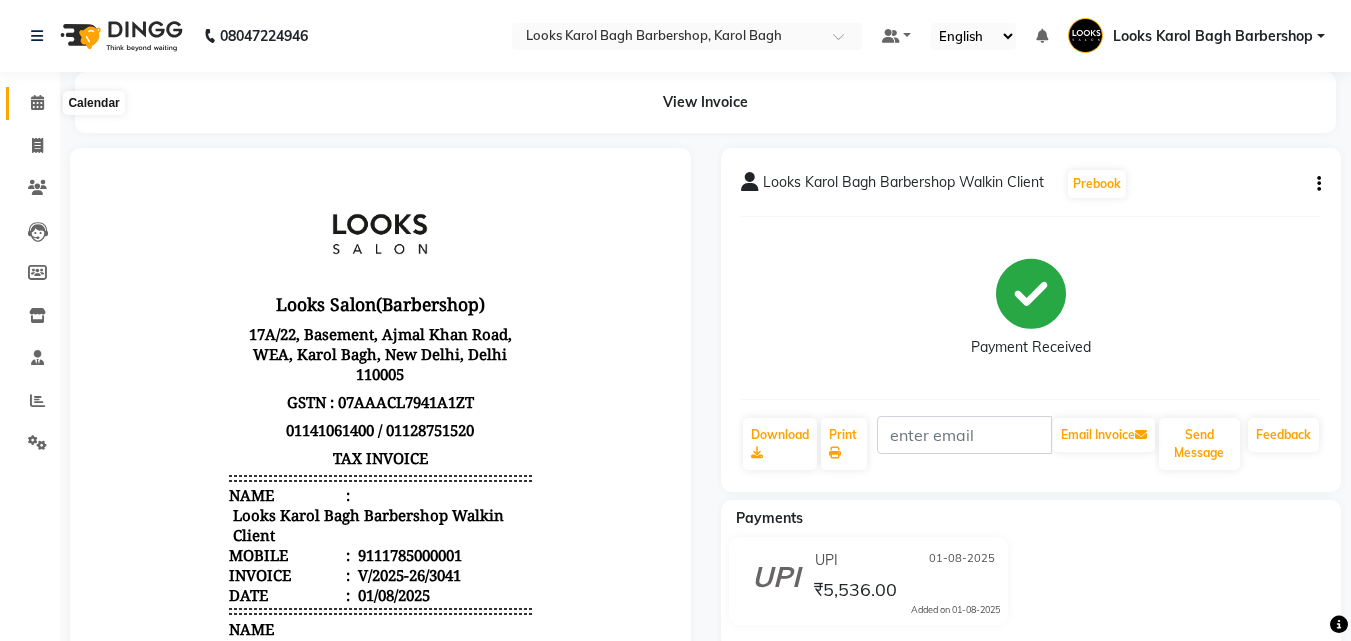 click 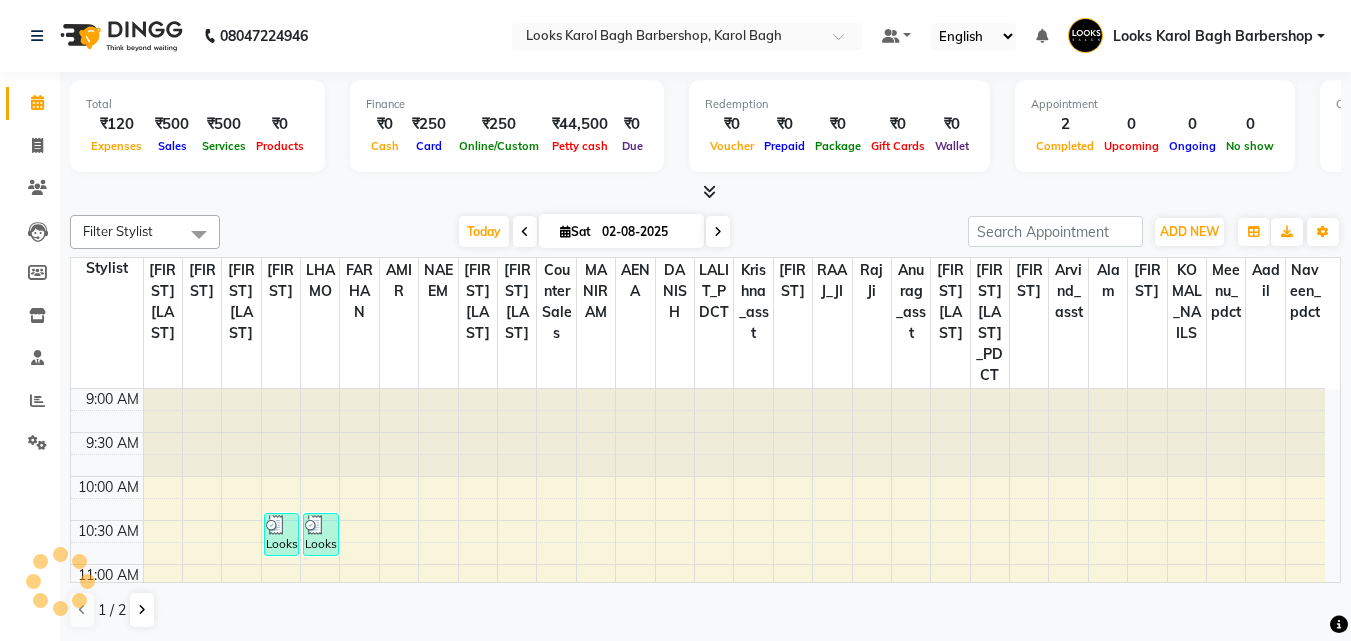 scroll, scrollTop: 0, scrollLeft: 0, axis: both 